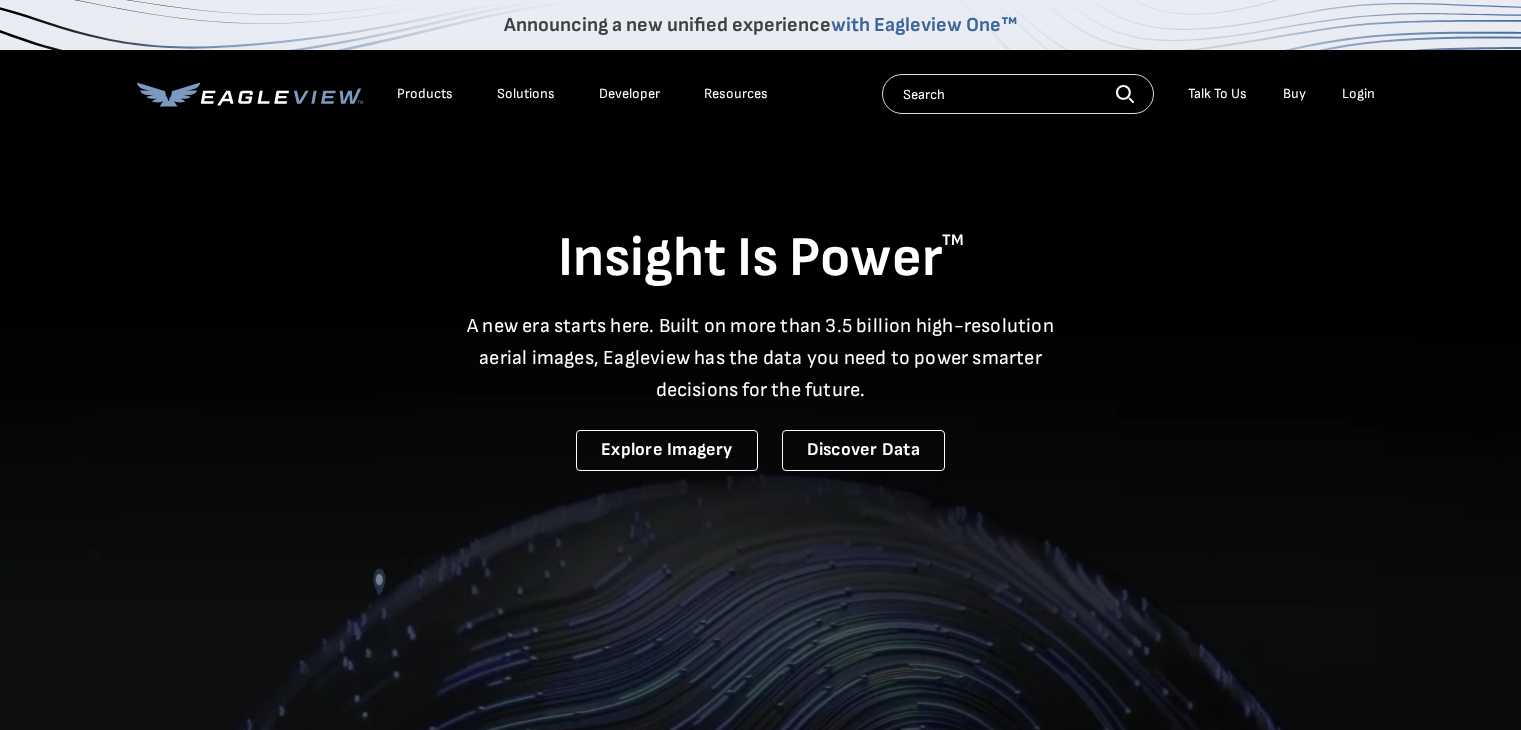 scroll, scrollTop: 0, scrollLeft: 0, axis: both 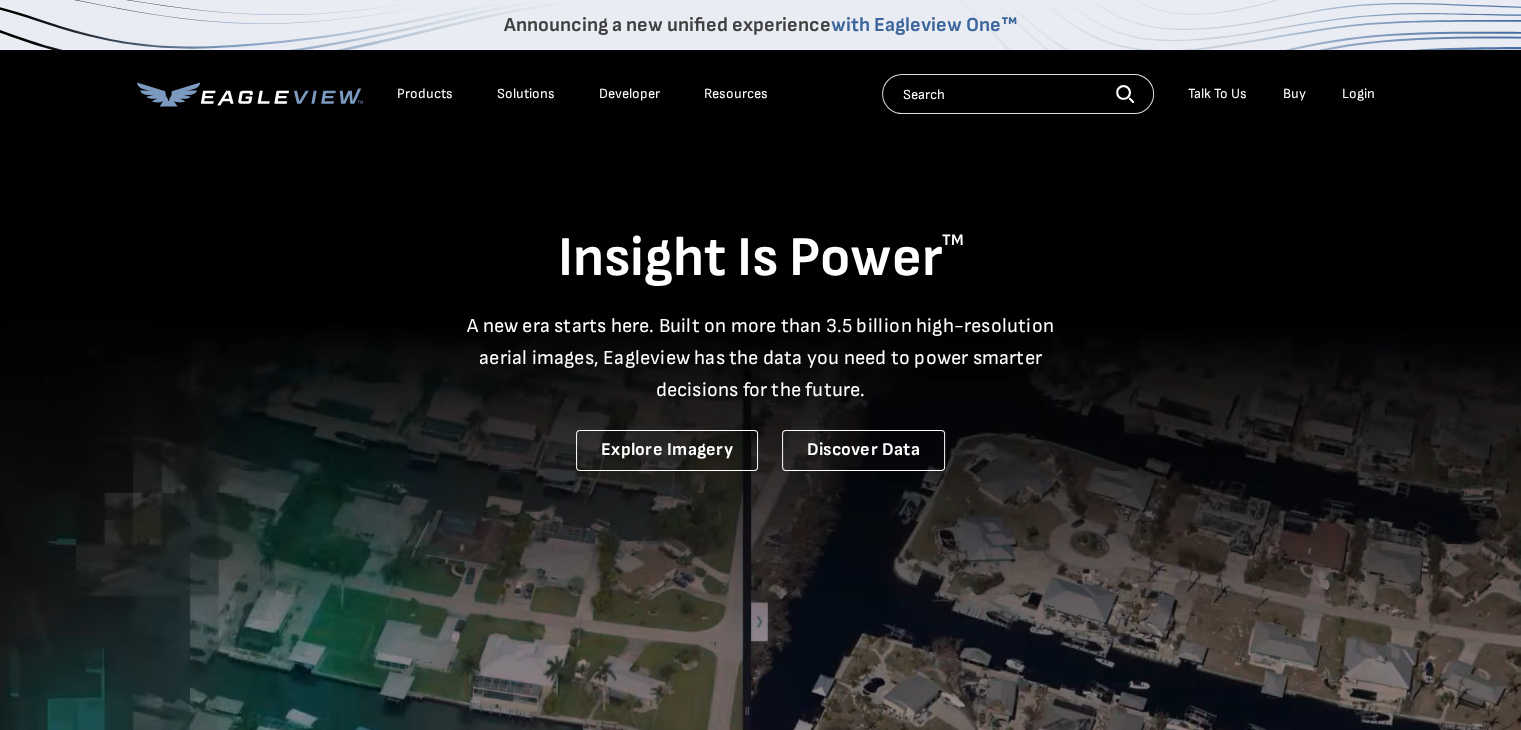 click on "Login" at bounding box center (1358, 94) 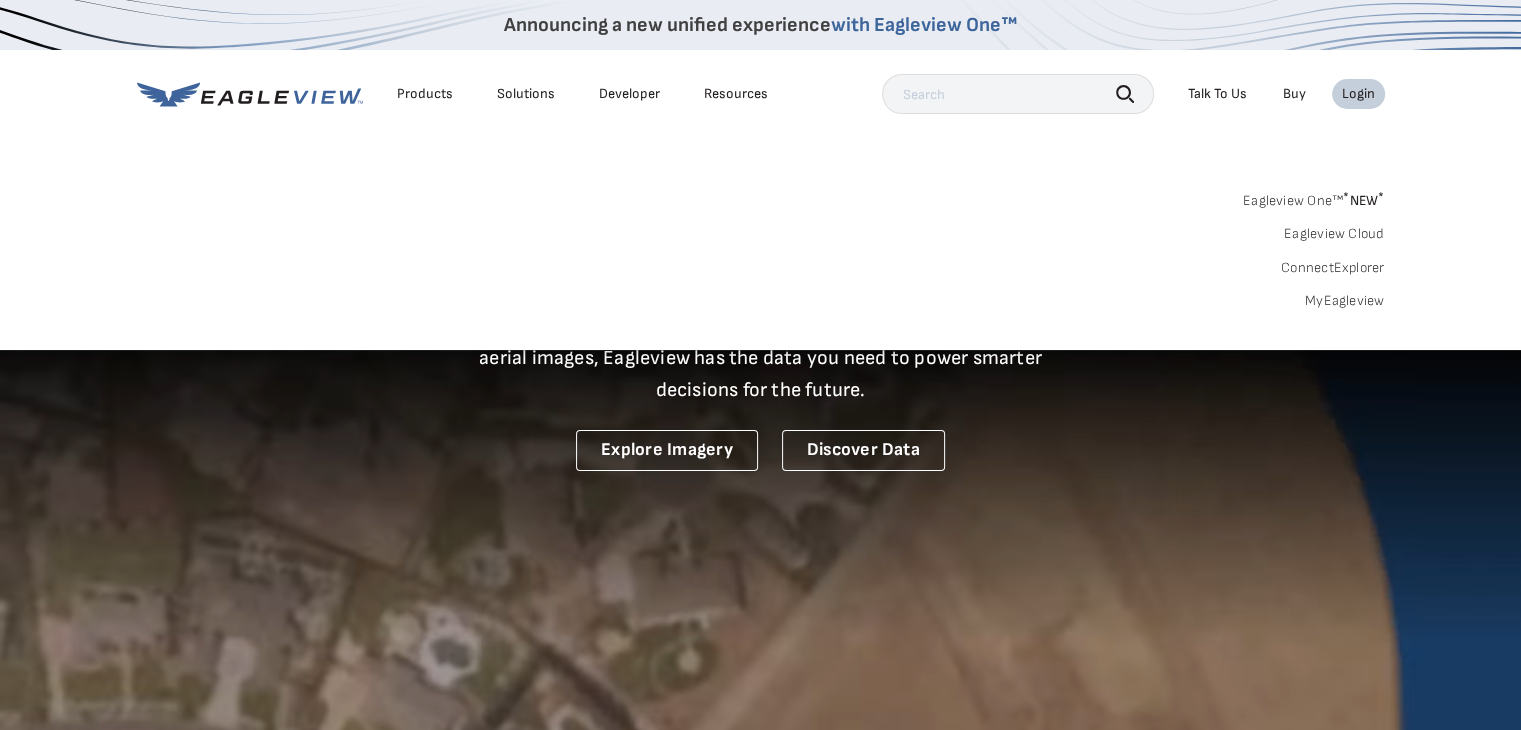 click on "Eagleview Cloud" at bounding box center [1334, 234] 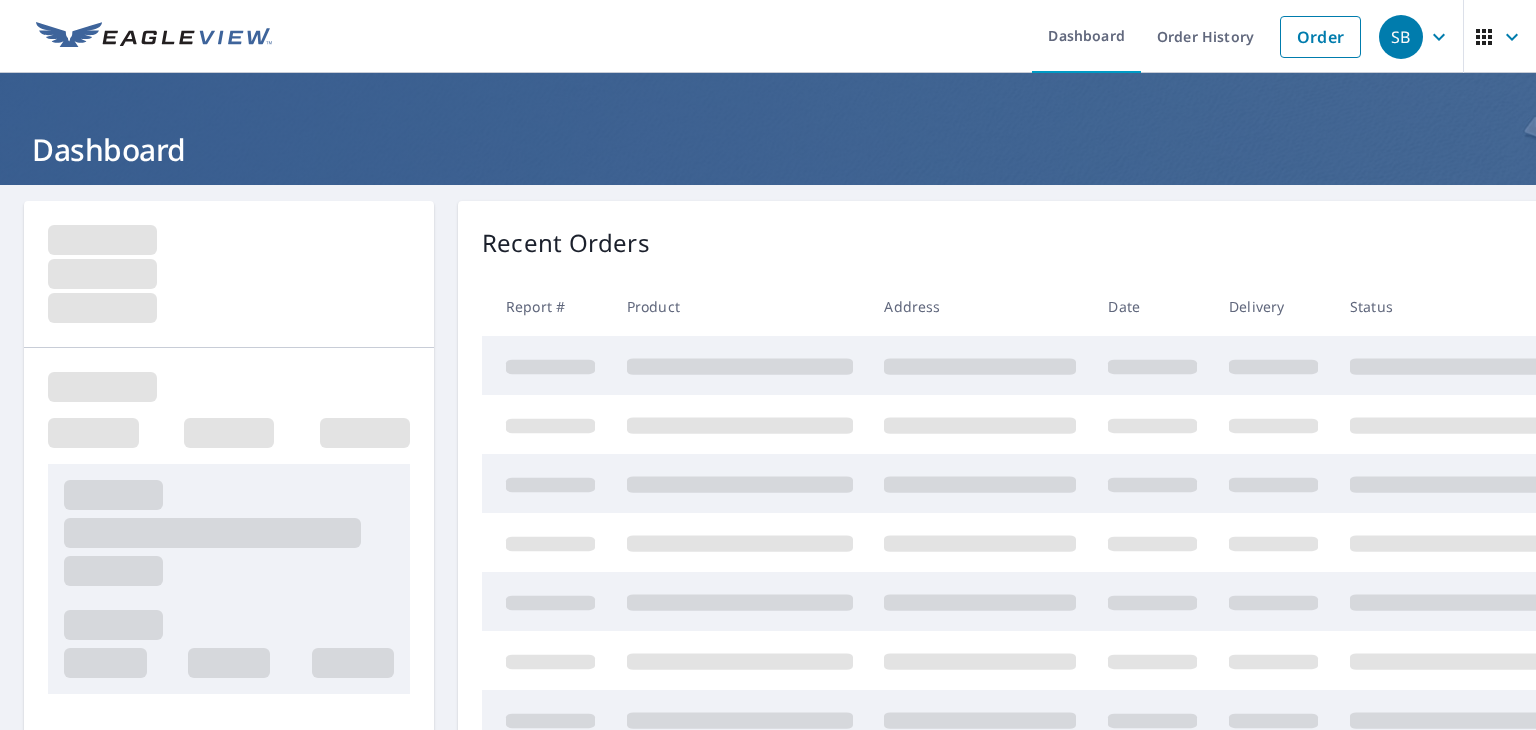 scroll, scrollTop: 0, scrollLeft: 0, axis: both 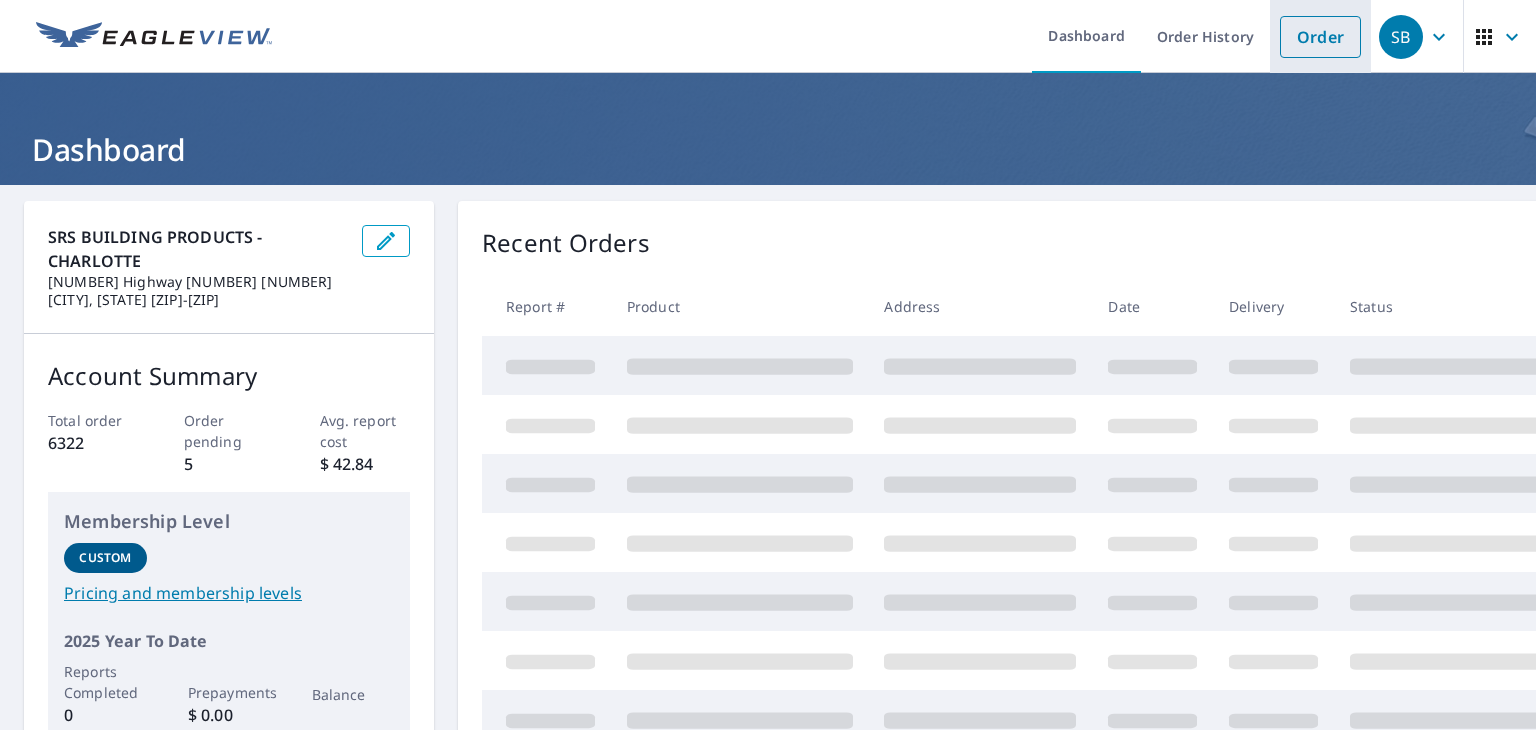 click on "Order" at bounding box center [1320, 37] 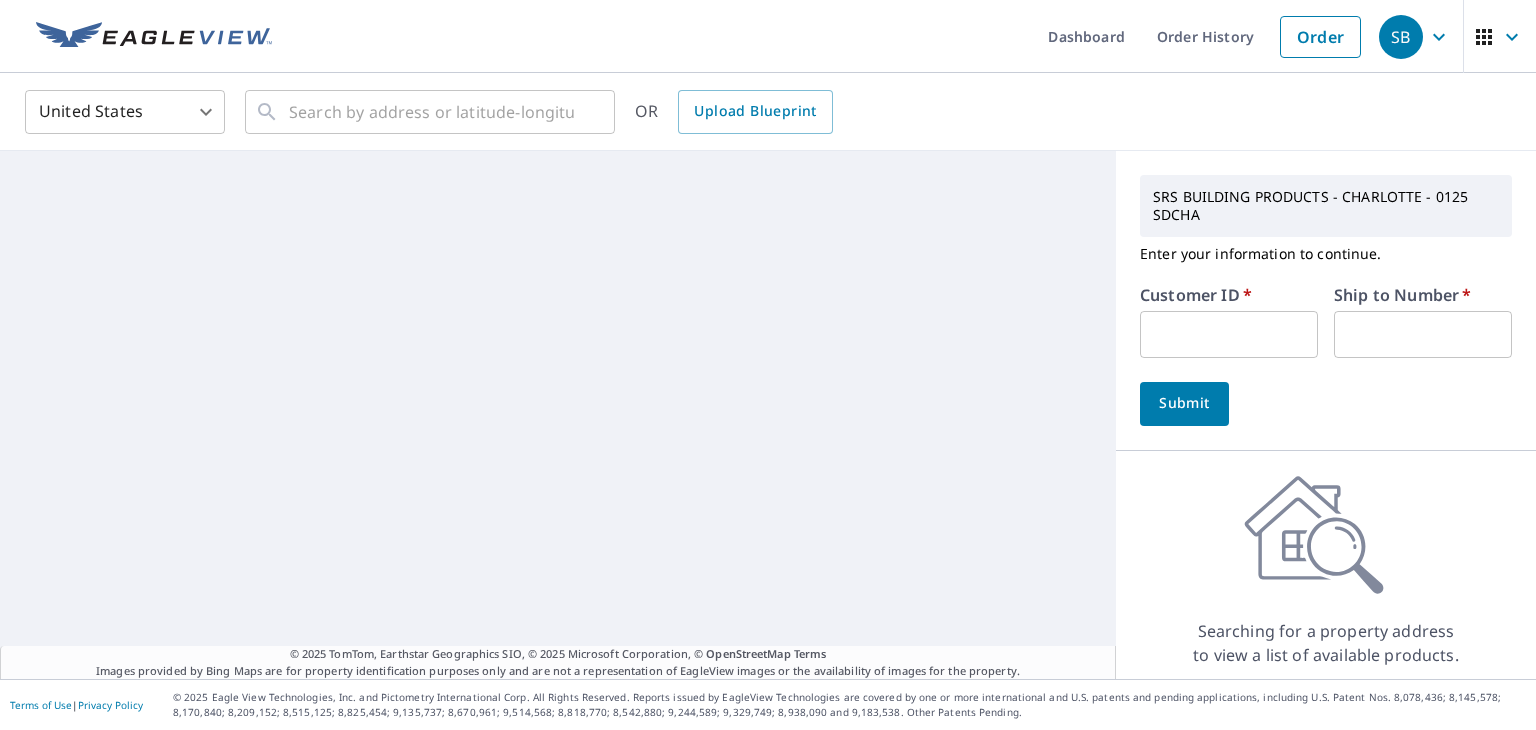 click at bounding box center (1229, 334) 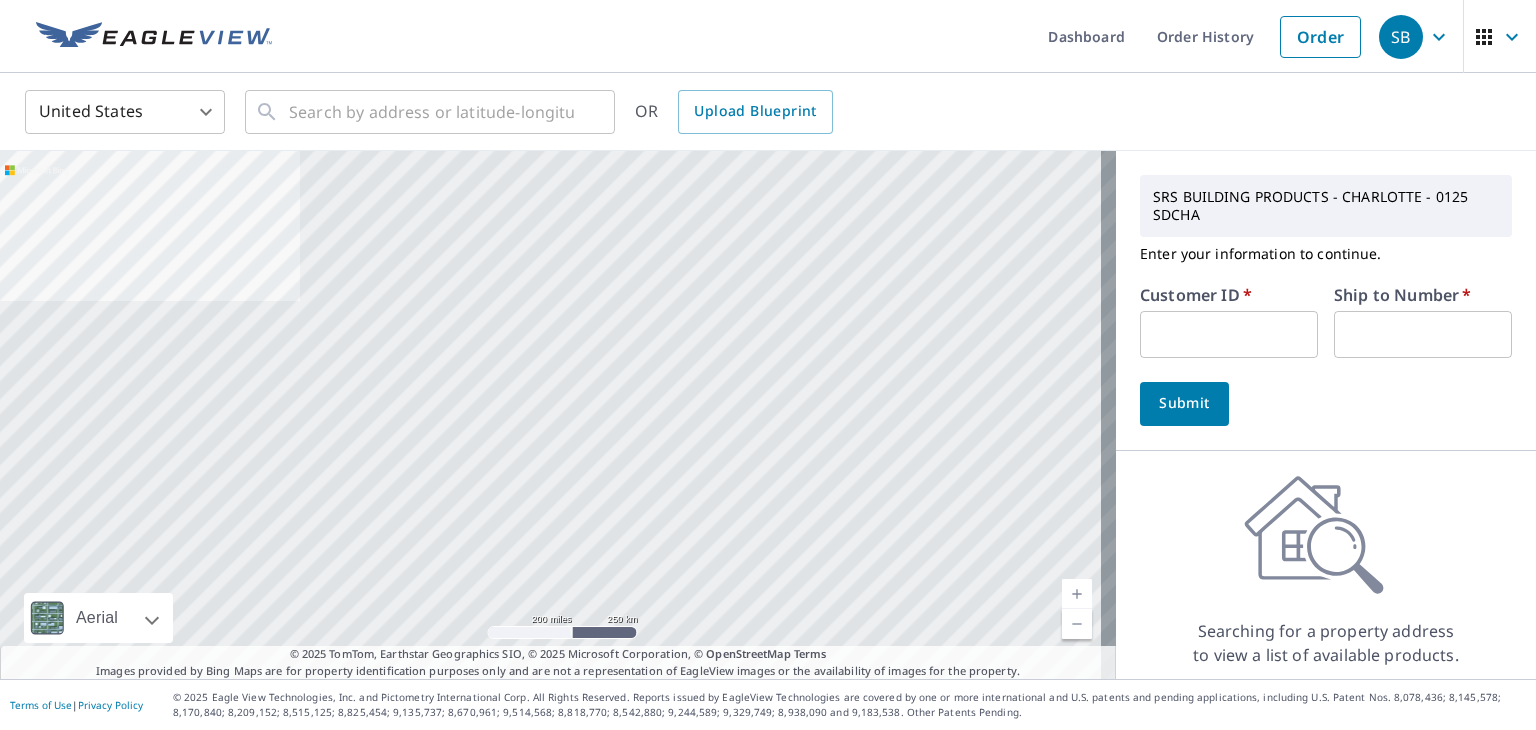 click at bounding box center (1229, 334) 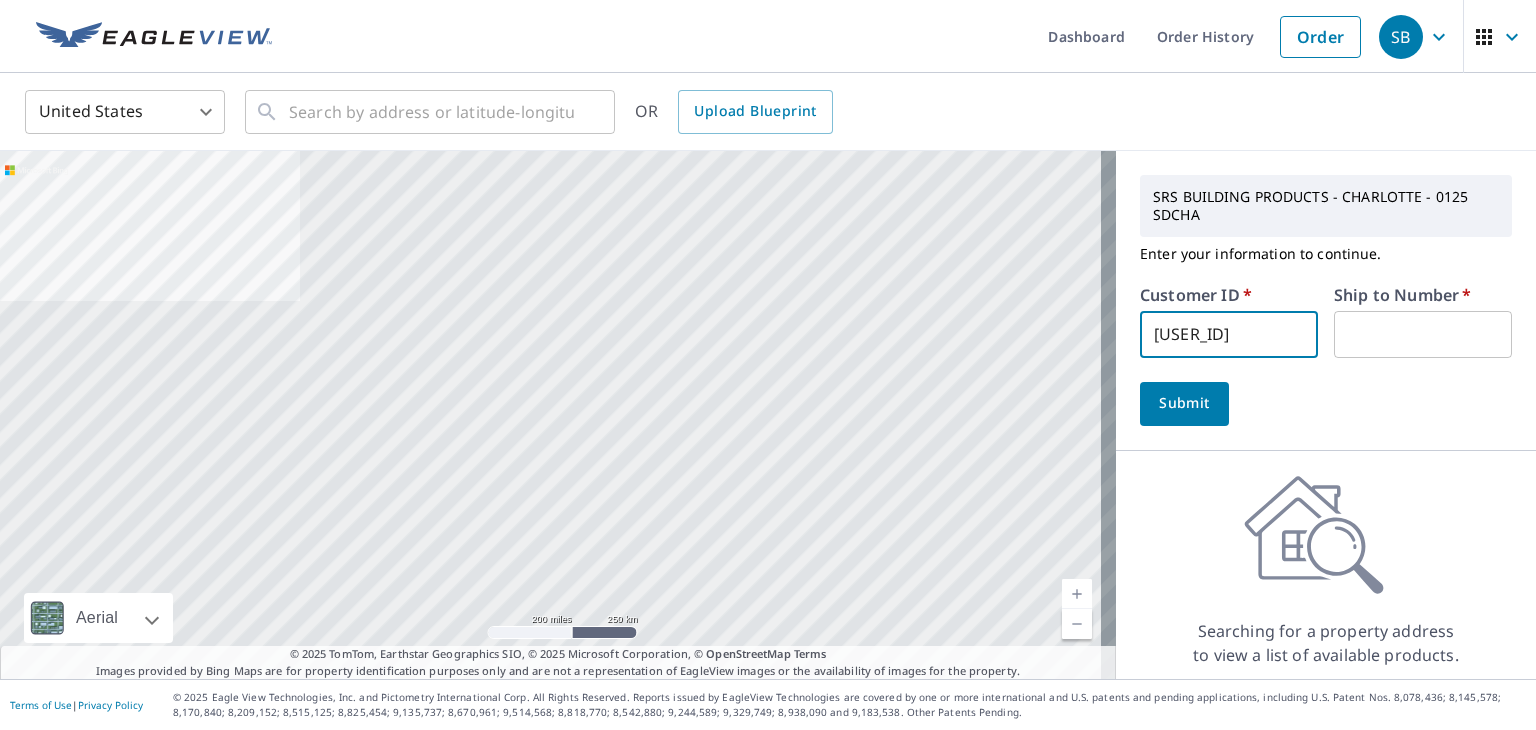 type on "s032403" 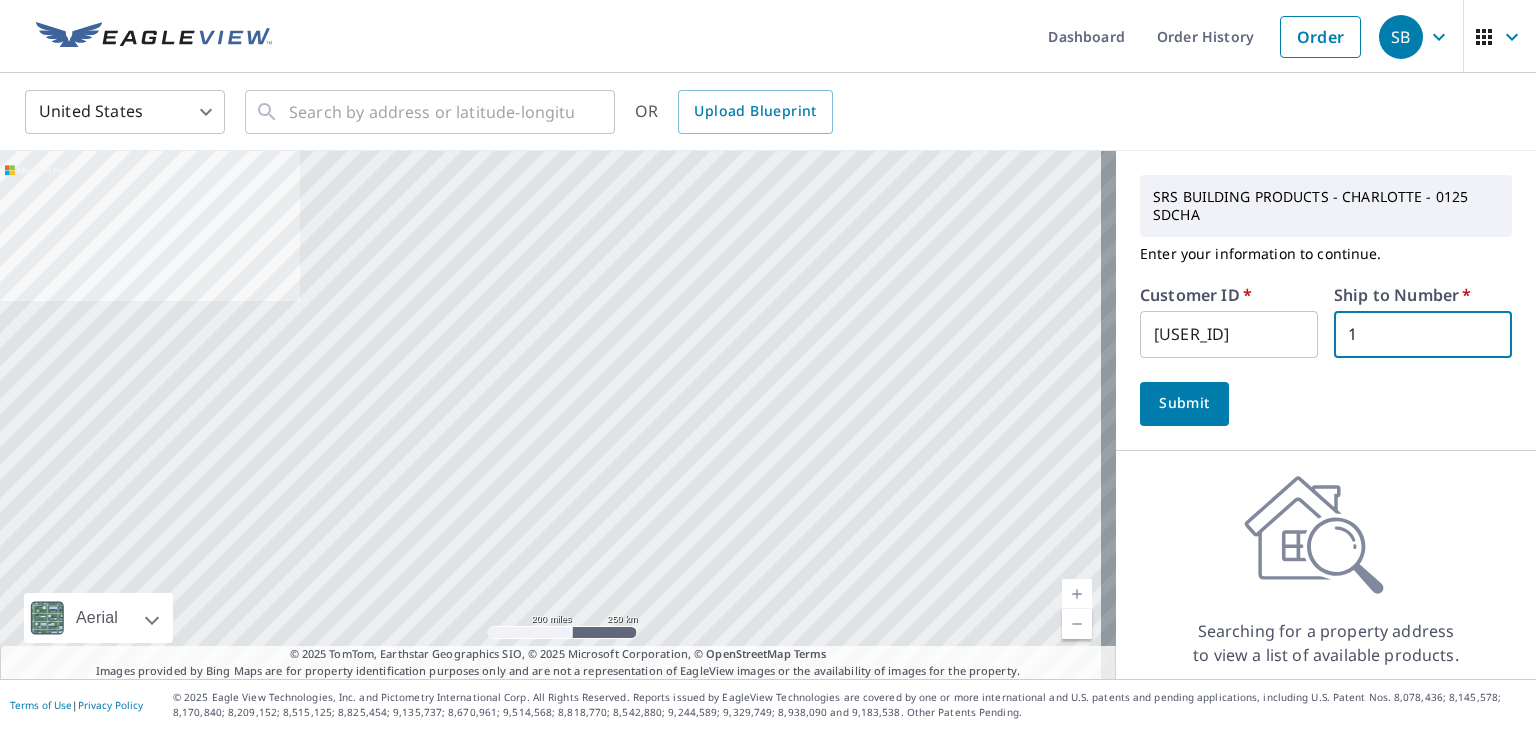 type on "1" 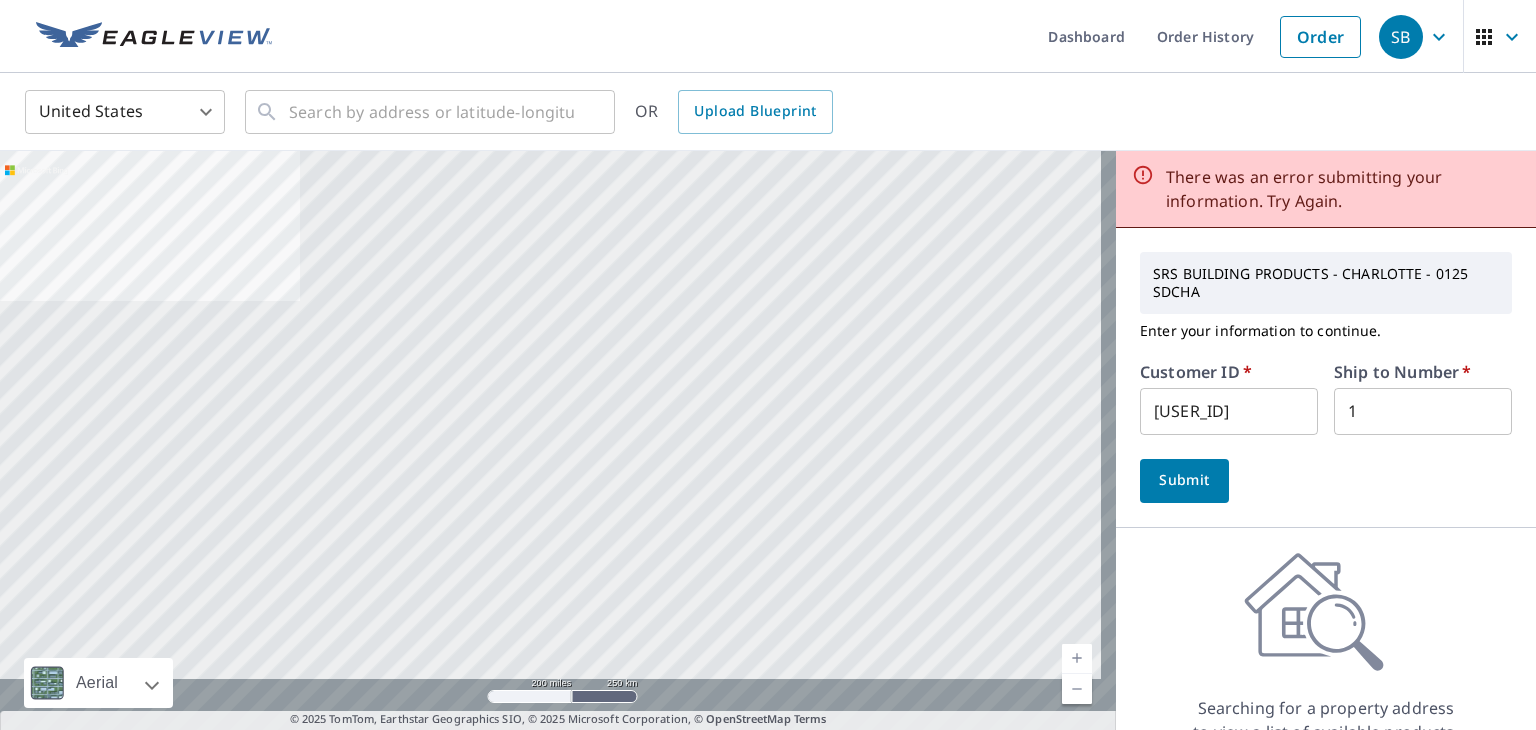 drag, startPoint x: 1234, startPoint y: 415, endPoint x: 663, endPoint y: 305, distance: 581.4989 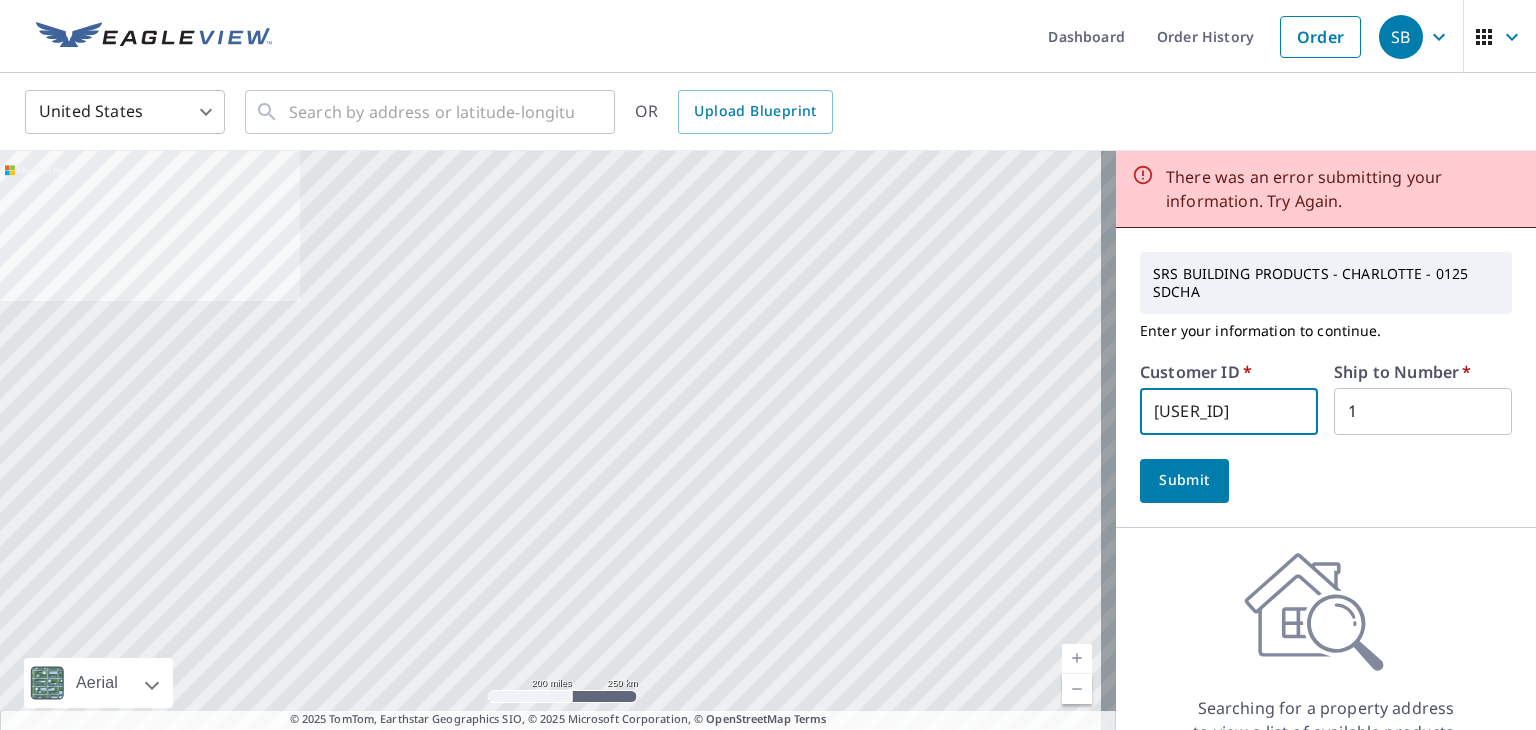 click on "s032403" at bounding box center [1229, 411] 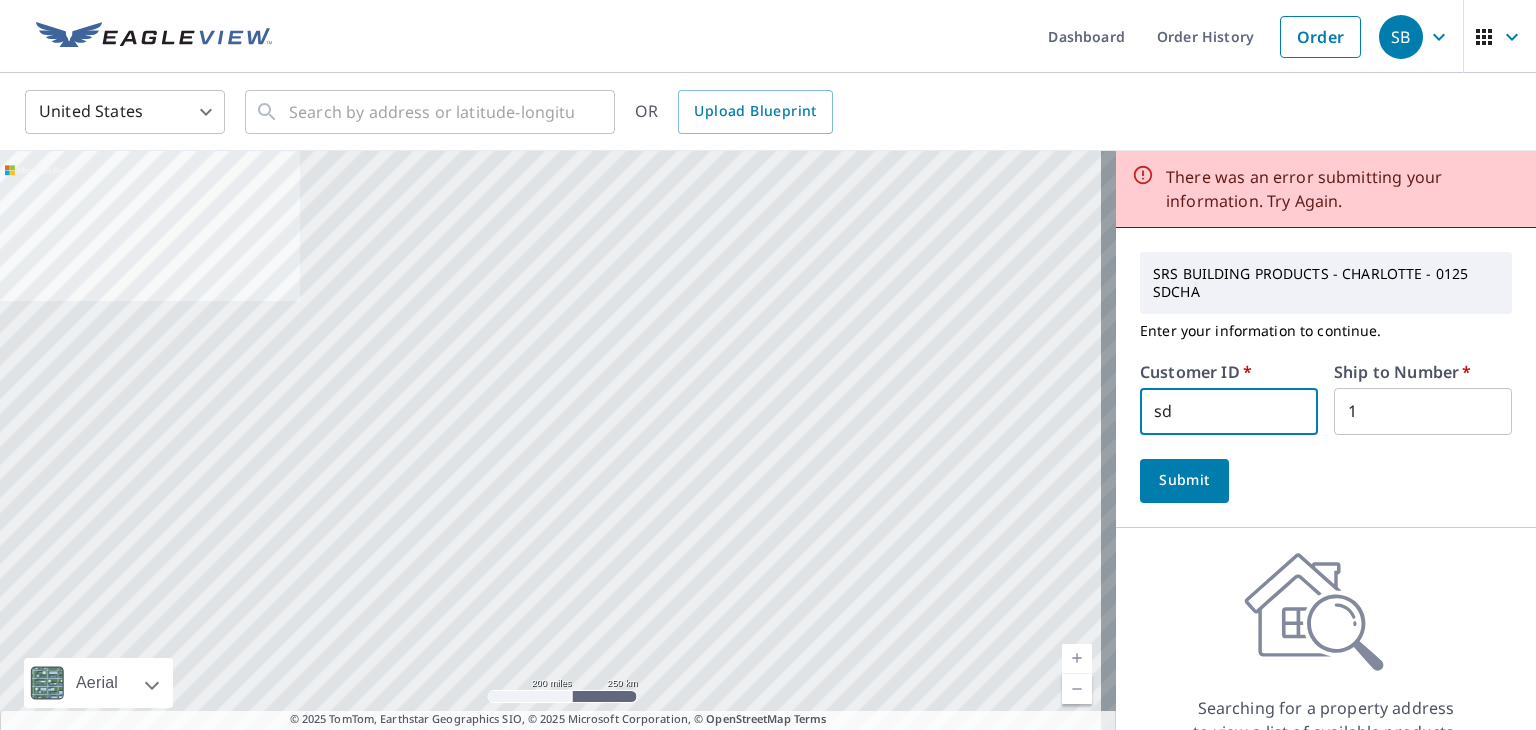 type on "sdcha" 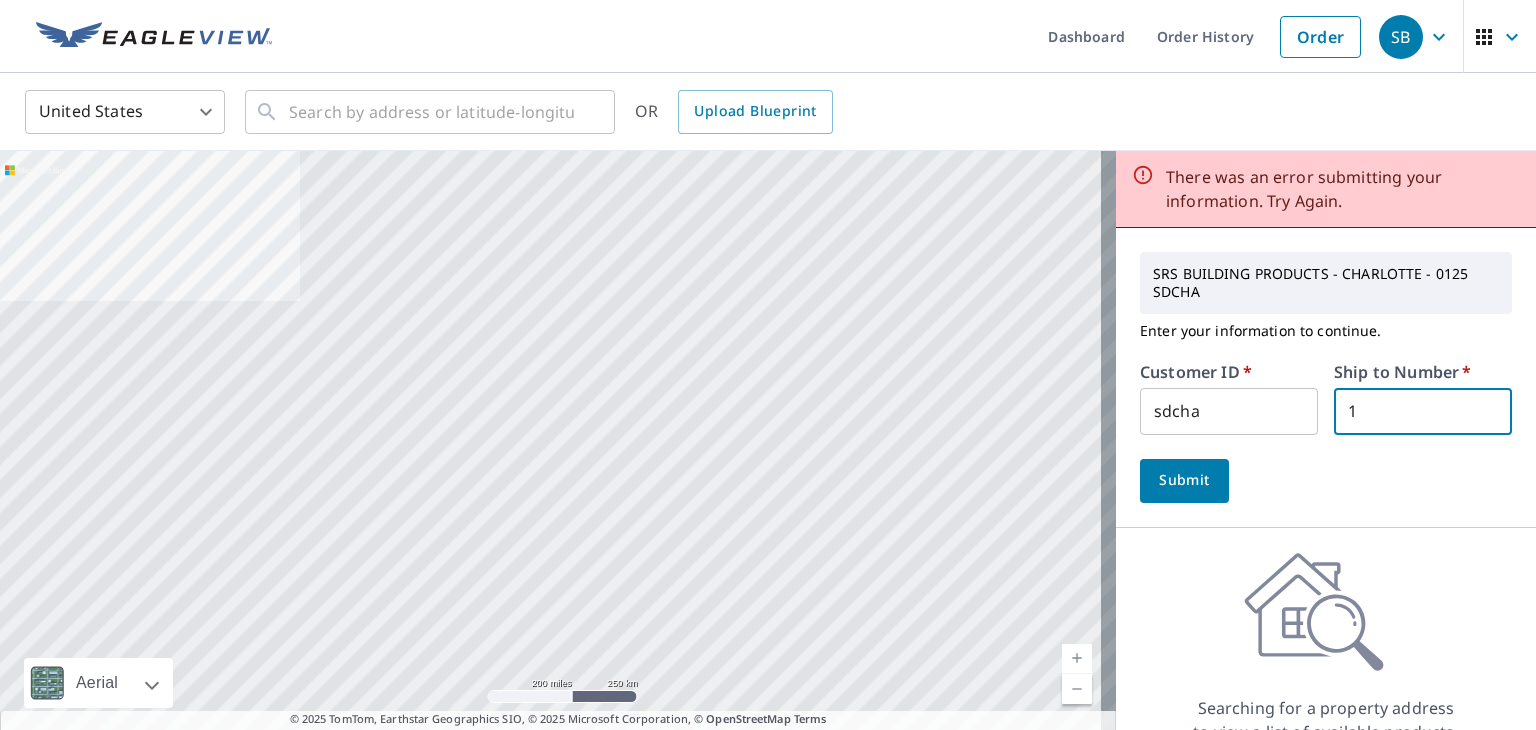 click on "1" at bounding box center [1423, 411] 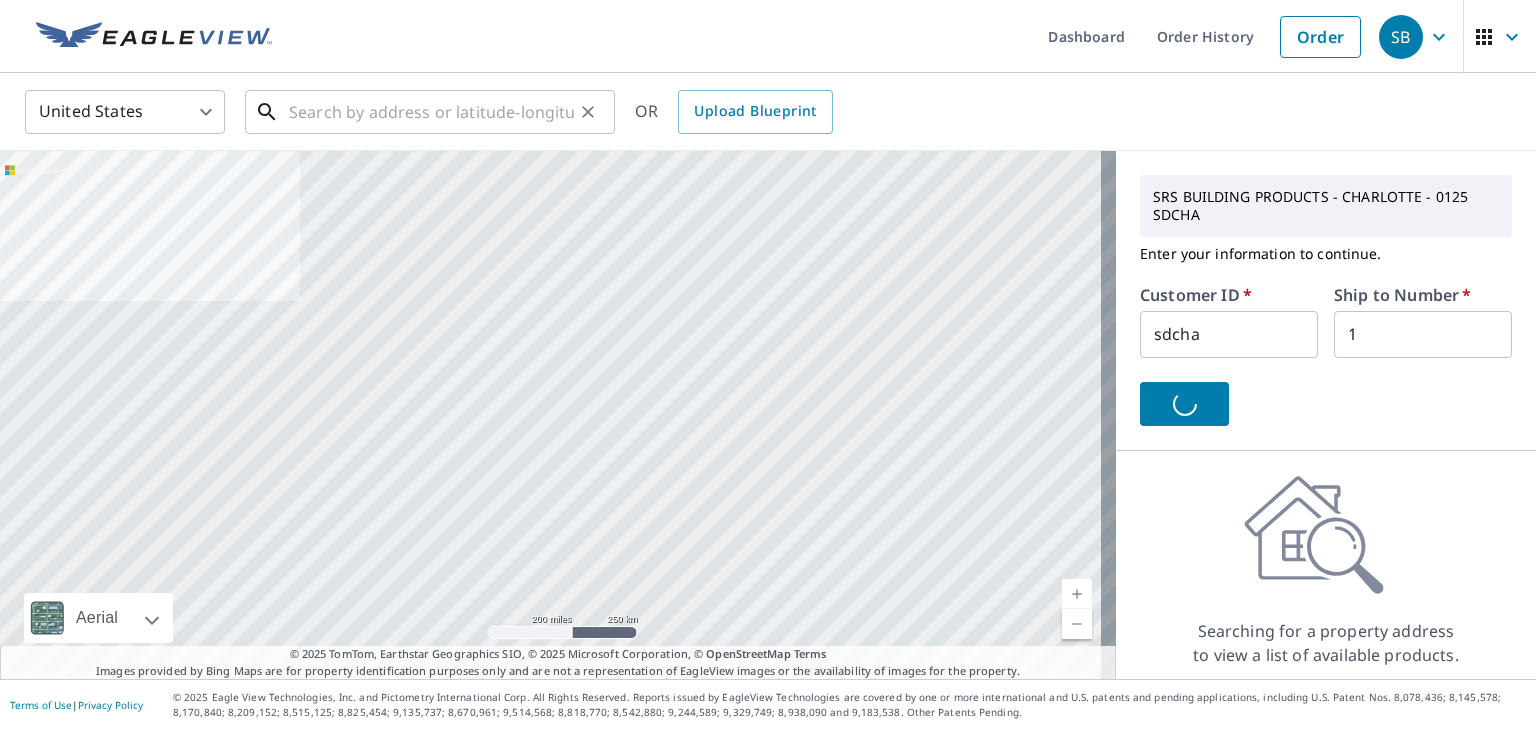 click at bounding box center [431, 112] 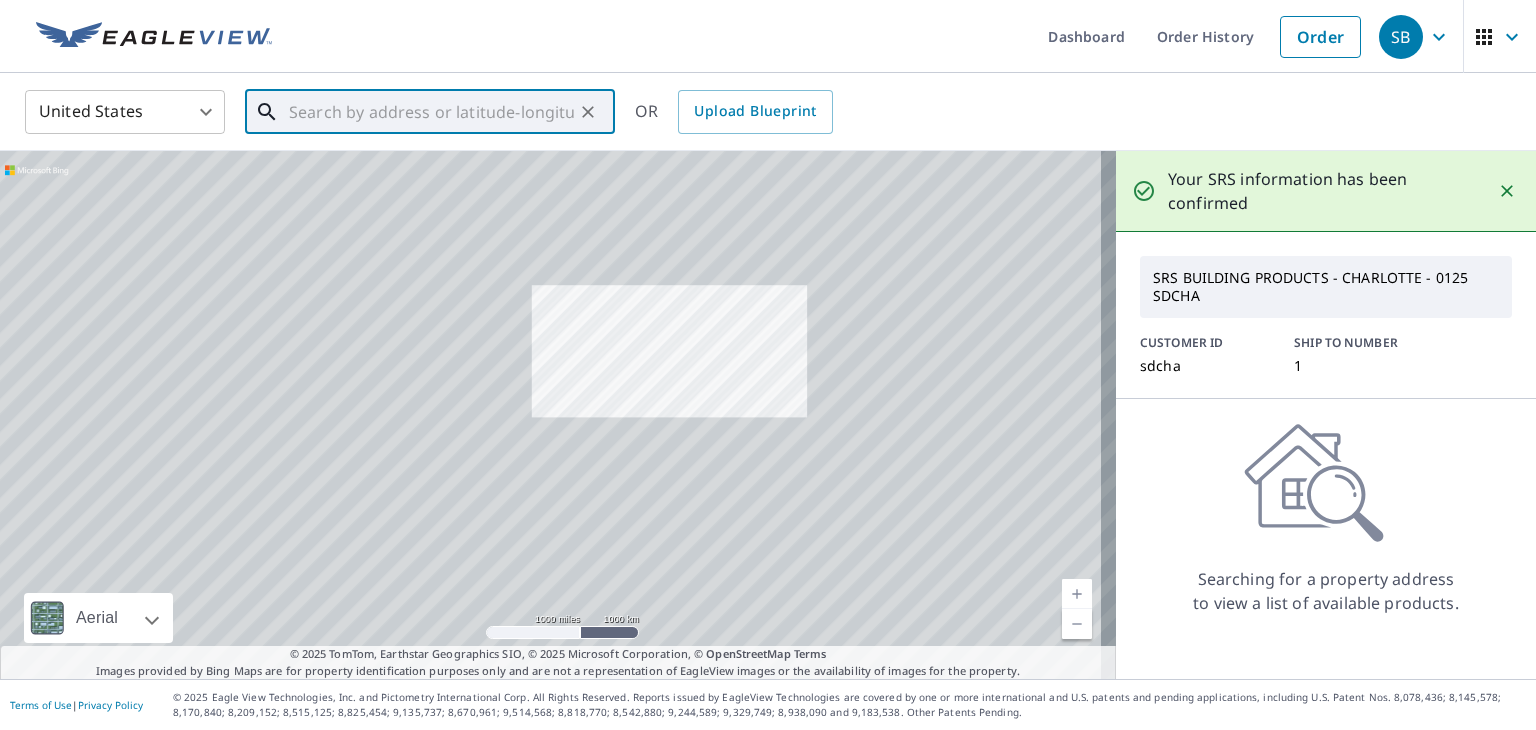 click at bounding box center (431, 112) 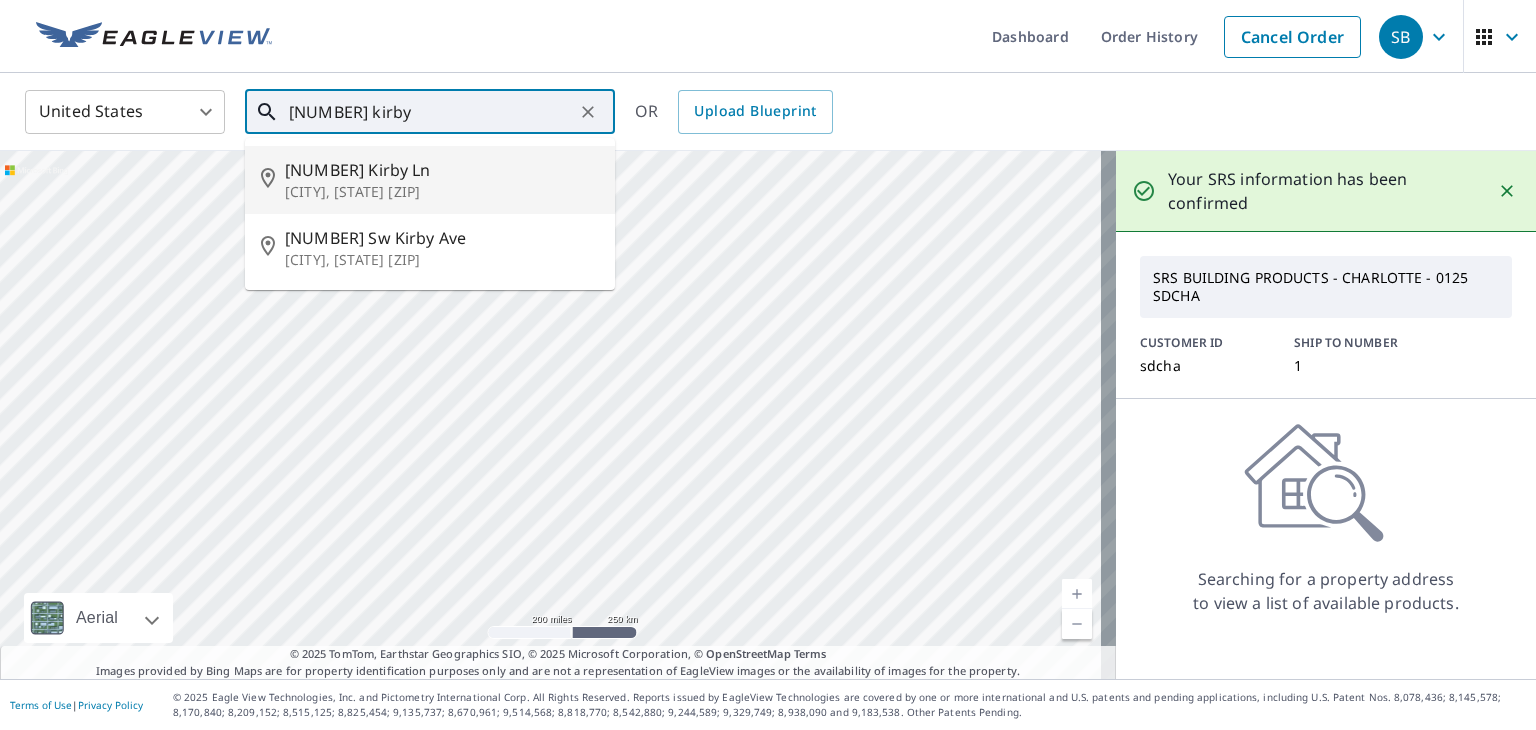 click on "Matthews, NC 28104" at bounding box center (442, 192) 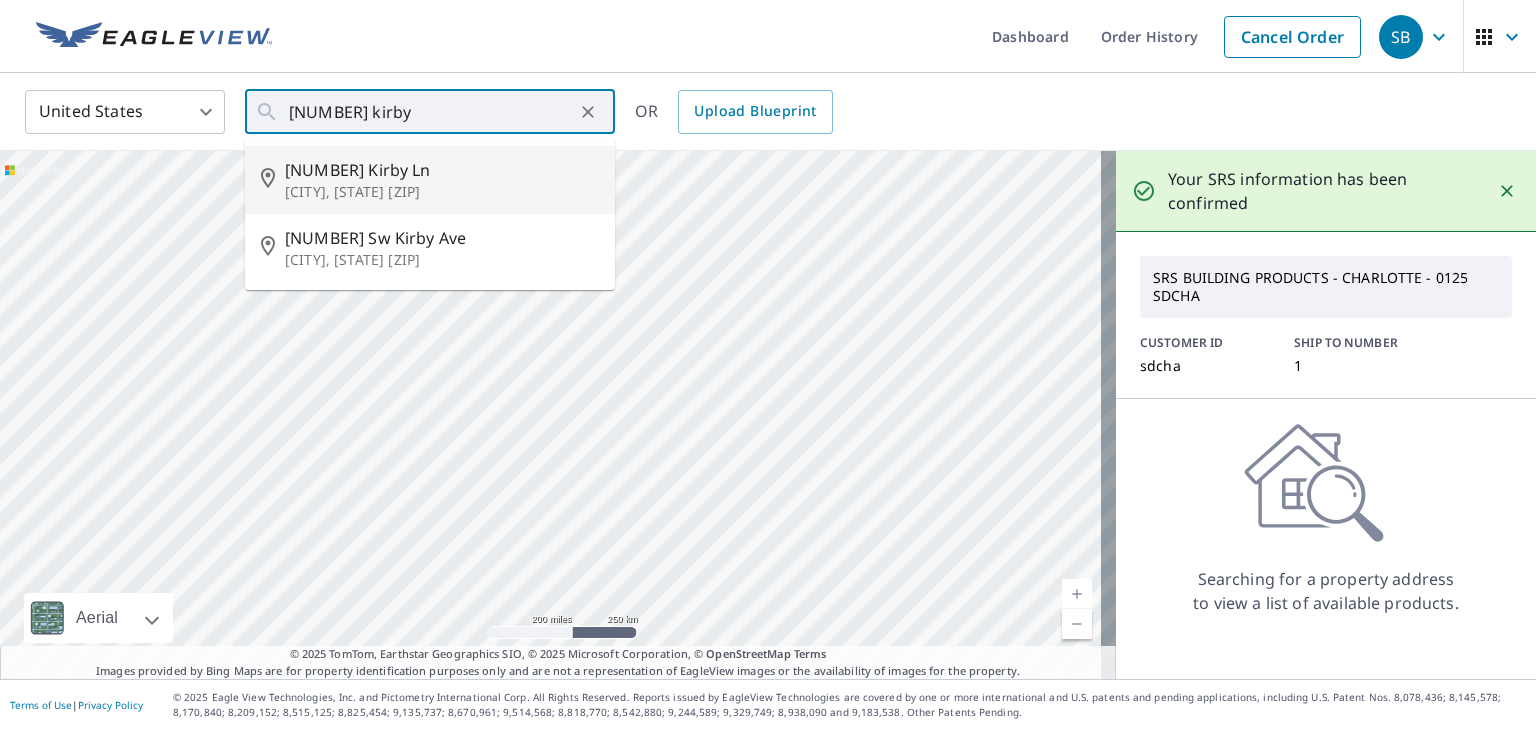 type on "549 Kirby Ln Matthews, NC 28104" 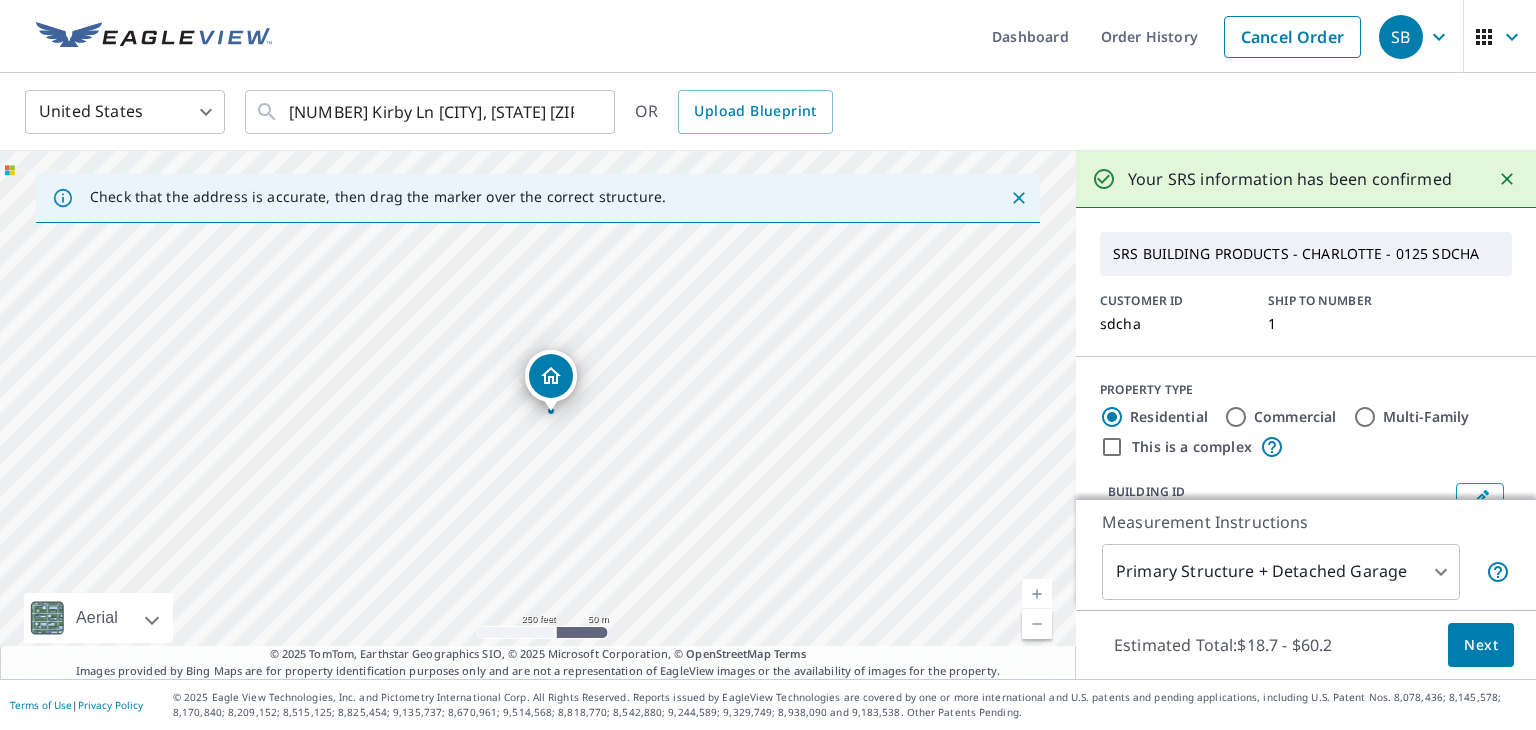 click on "Next" at bounding box center [1481, 645] 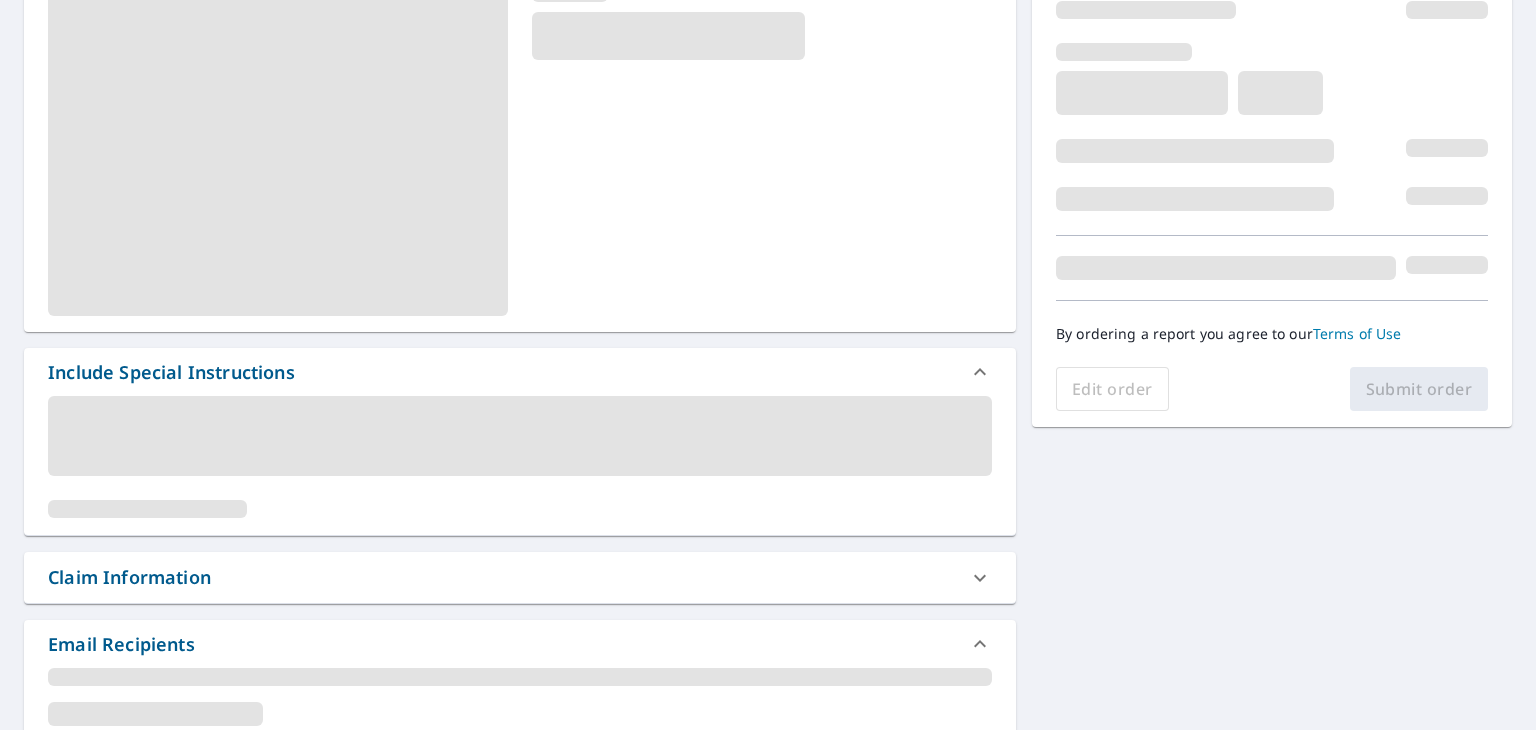 scroll, scrollTop: 300, scrollLeft: 0, axis: vertical 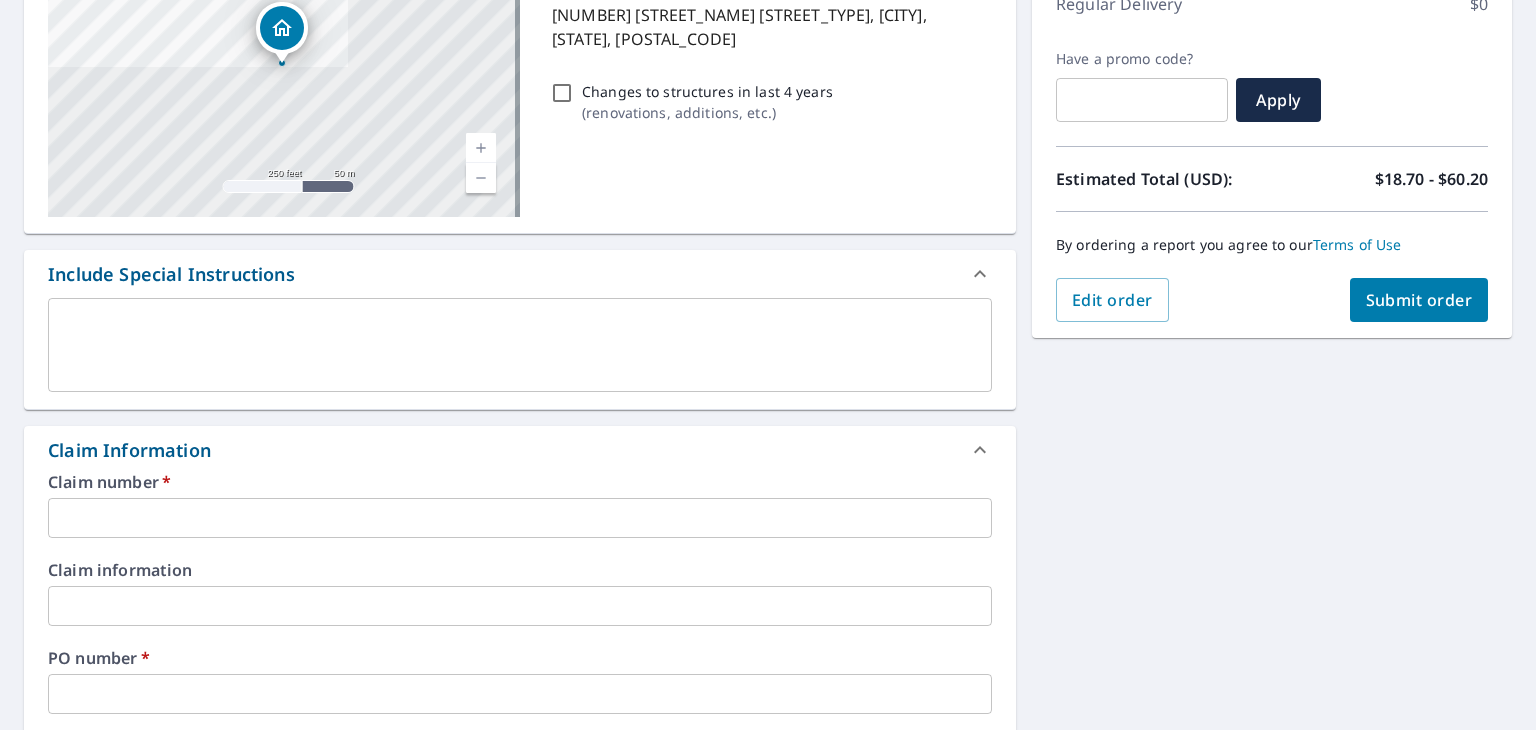 drag, startPoint x: 178, startPoint y: 525, endPoint x: 246, endPoint y: 524, distance: 68.007355 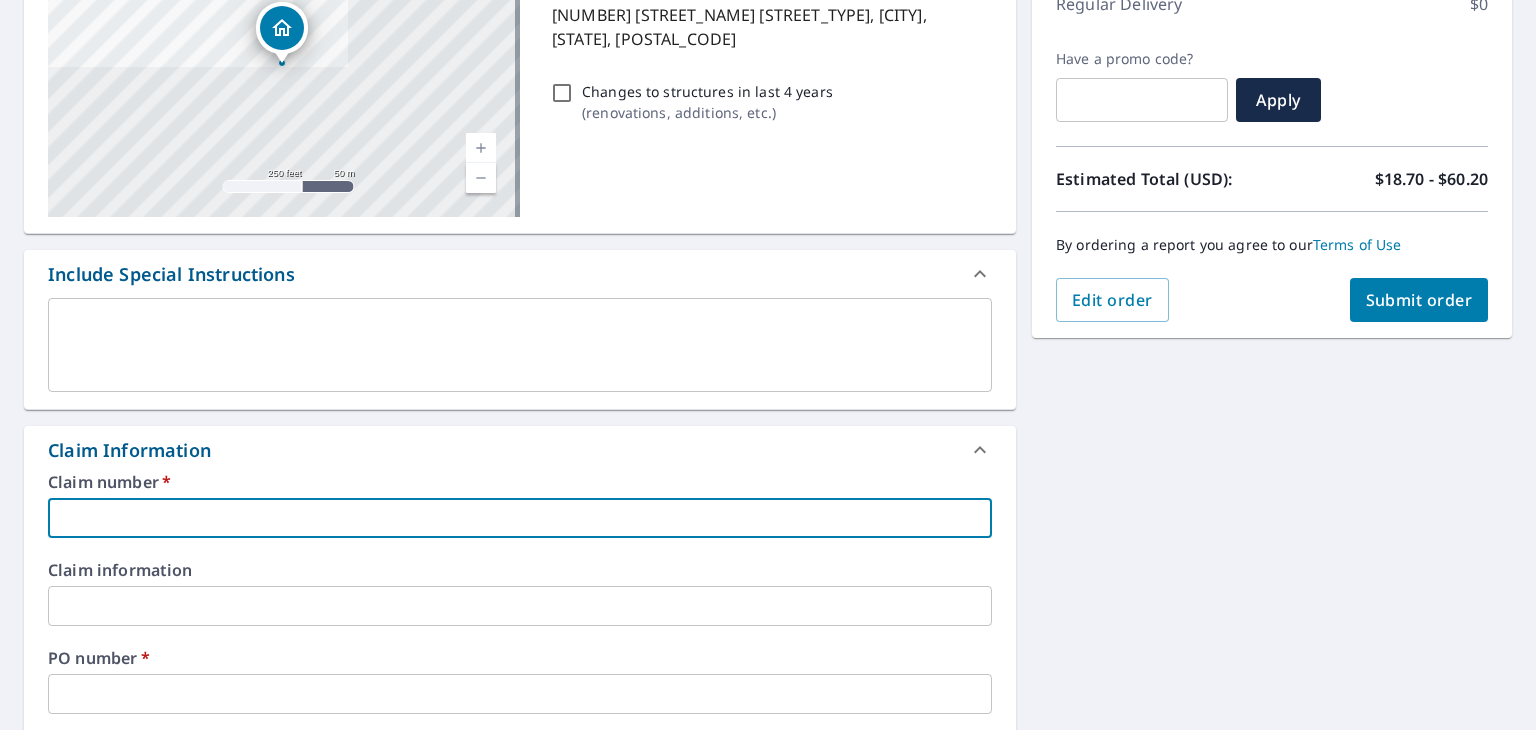 type on "H" 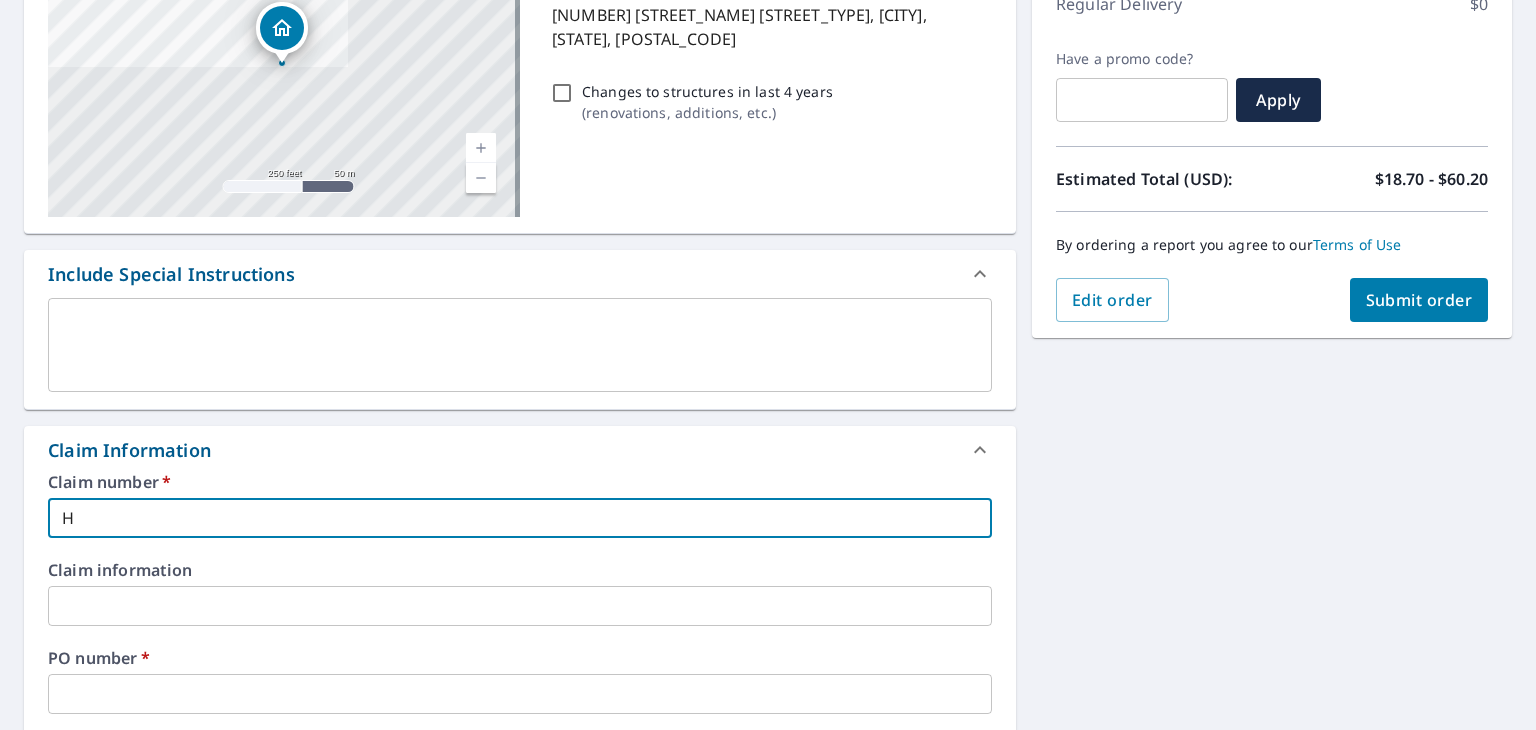 checkbox on "true" 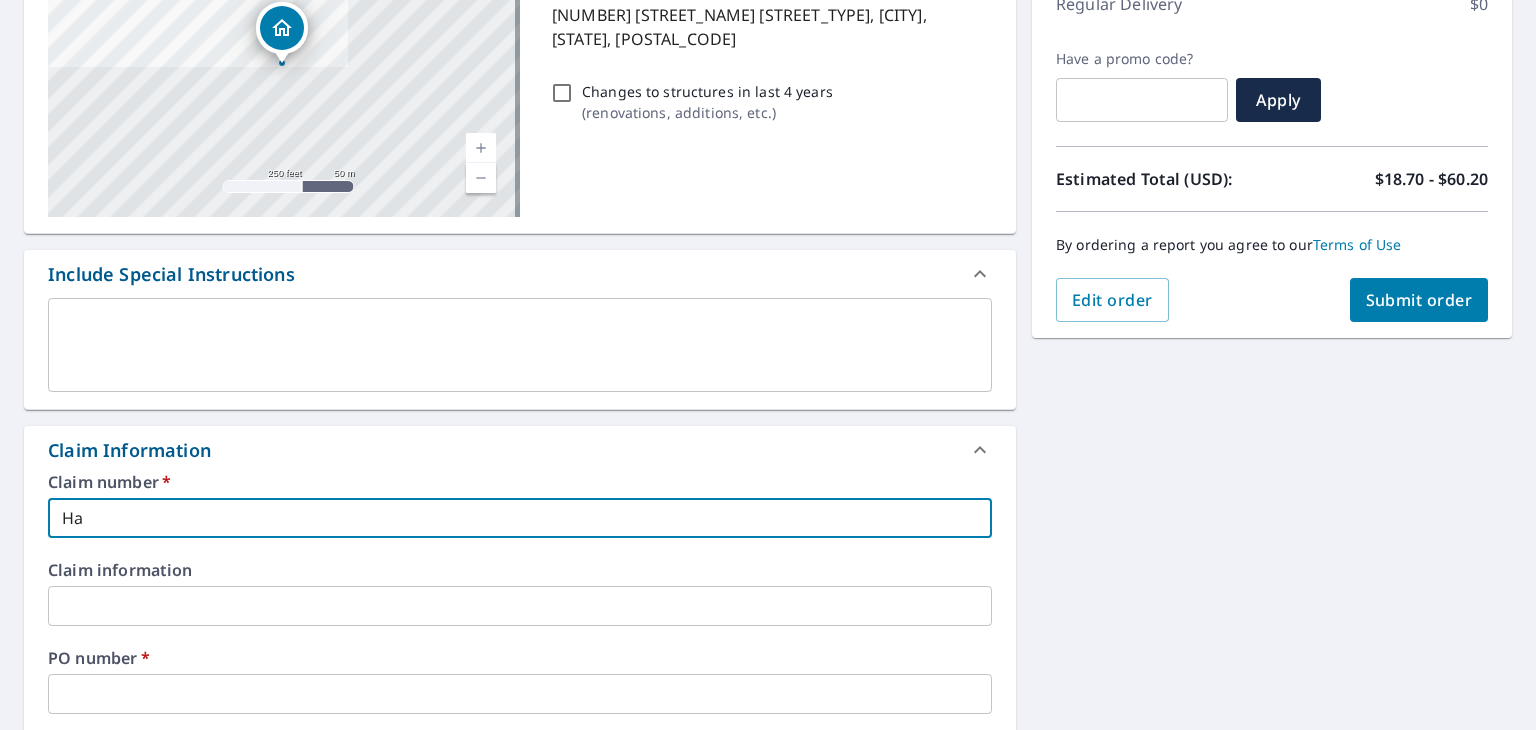 type on "[LAST_NAME_INITIAL]" 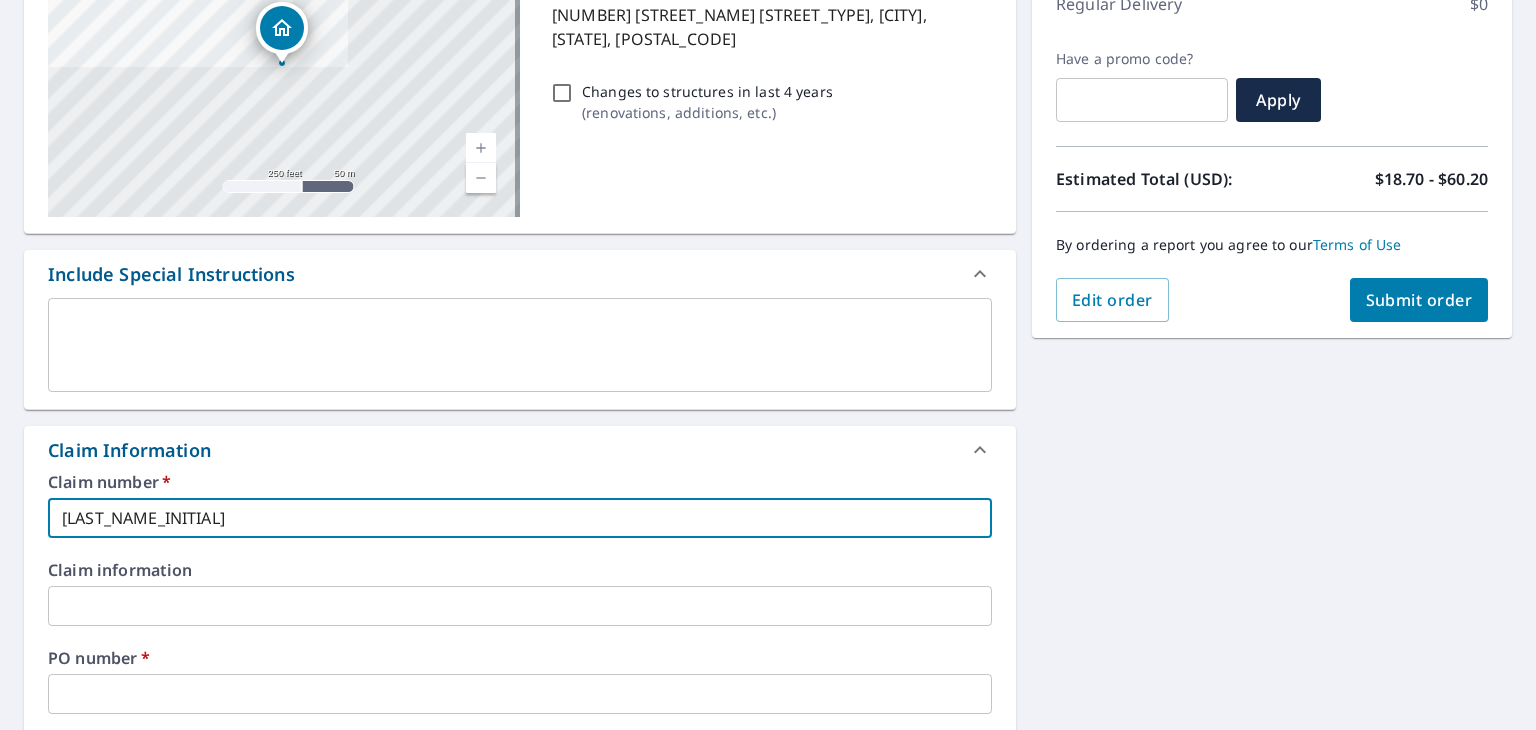 type on "[LAST_NAME_INITIAL]" 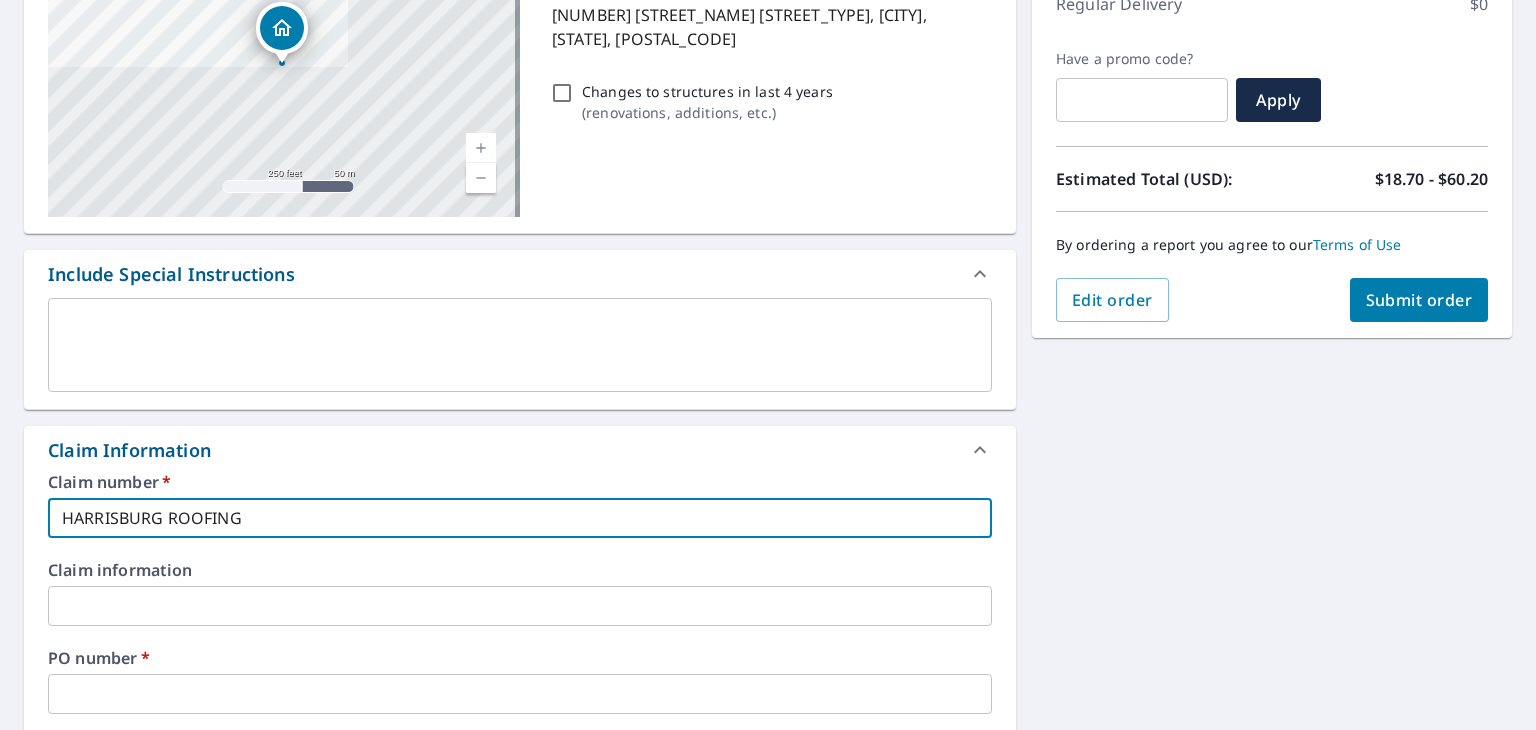 checkbox on "true" 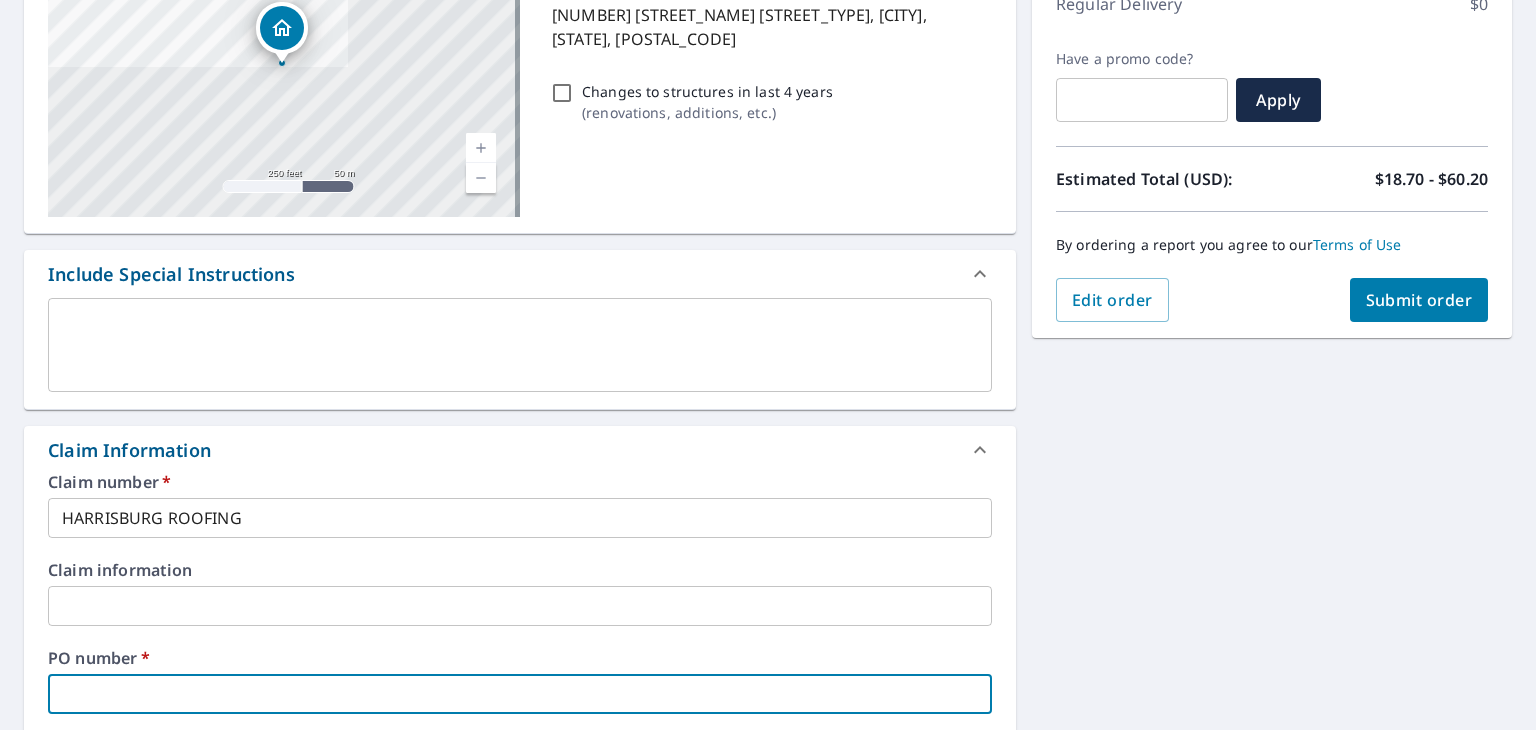 type on "5" 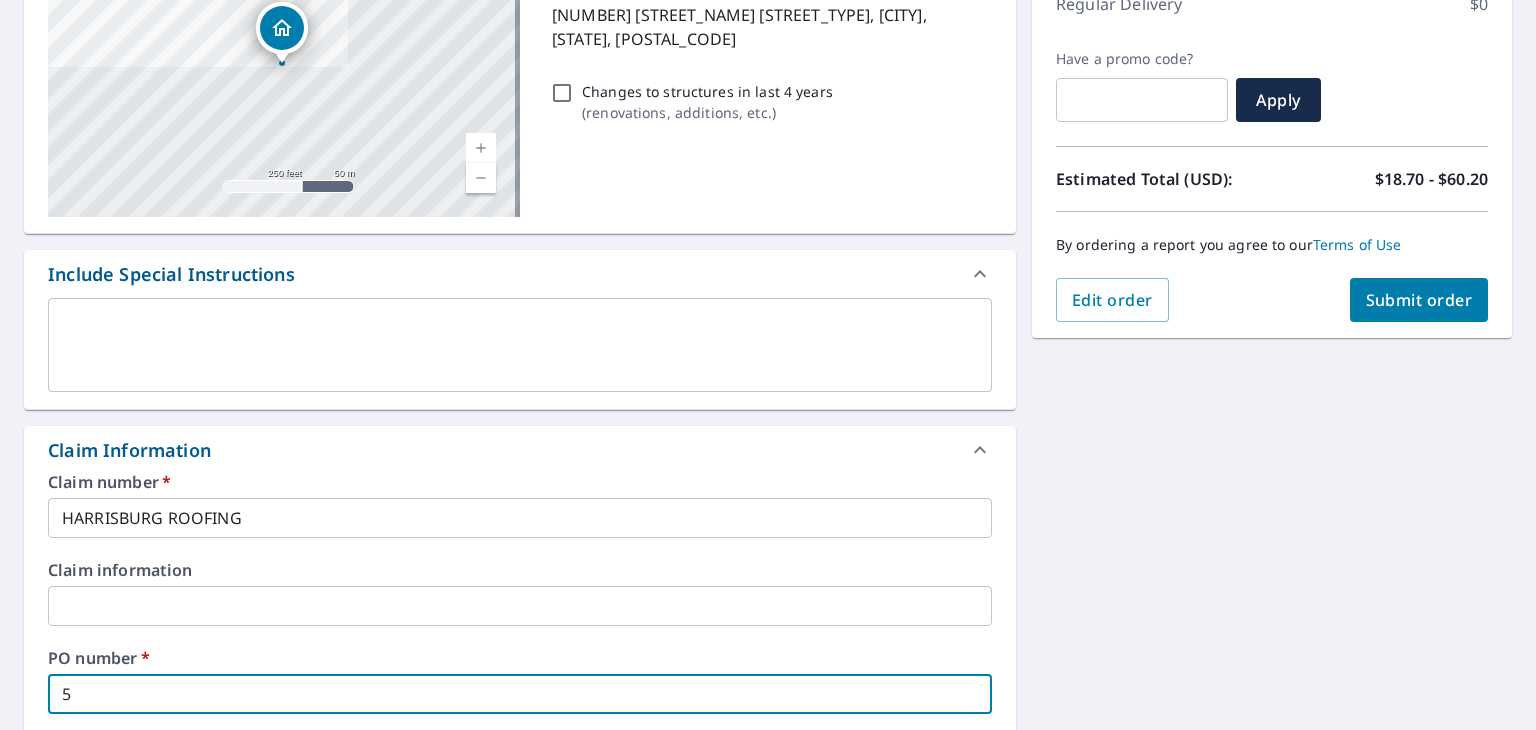 type on "54" 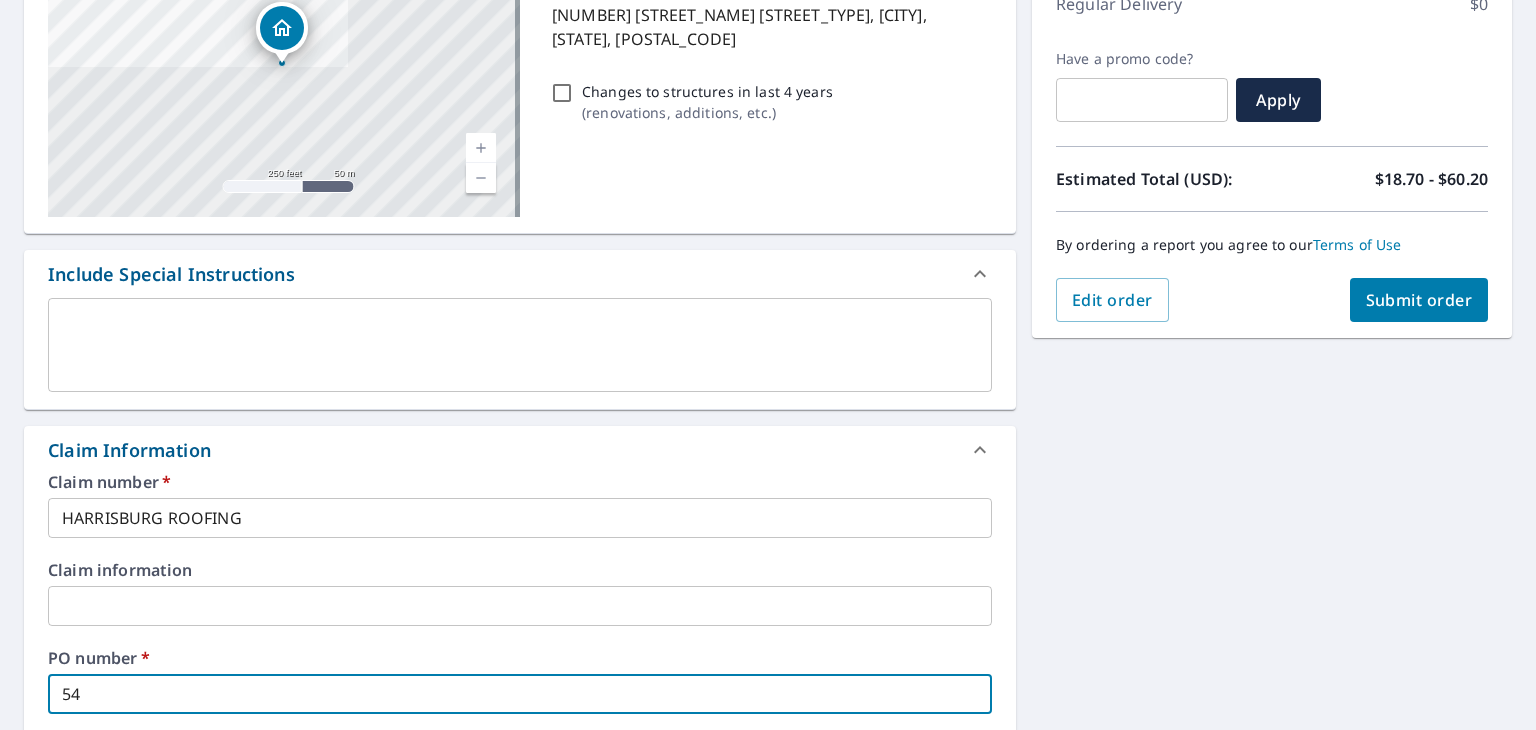 type on "[NUMBER]" 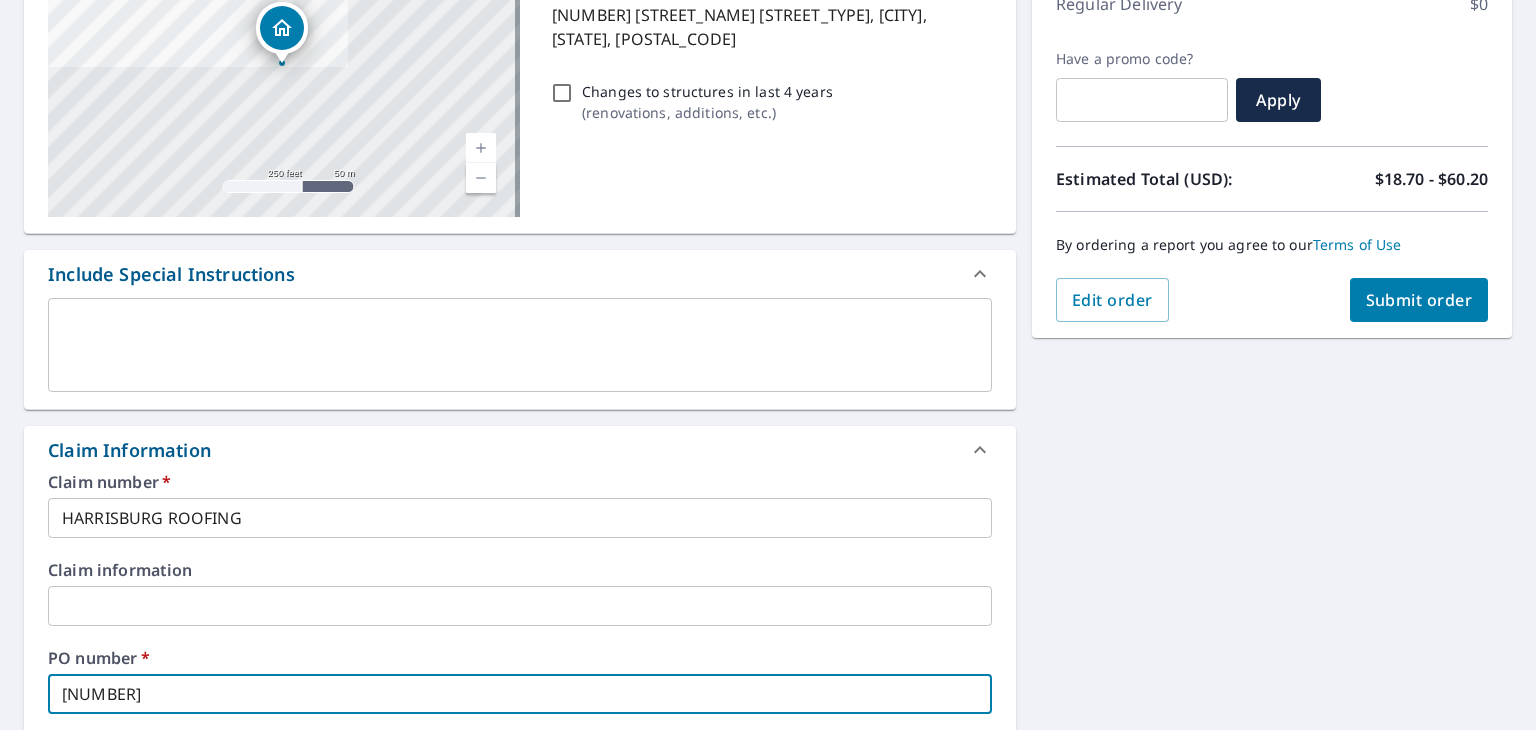 type on "[NUMBER]" 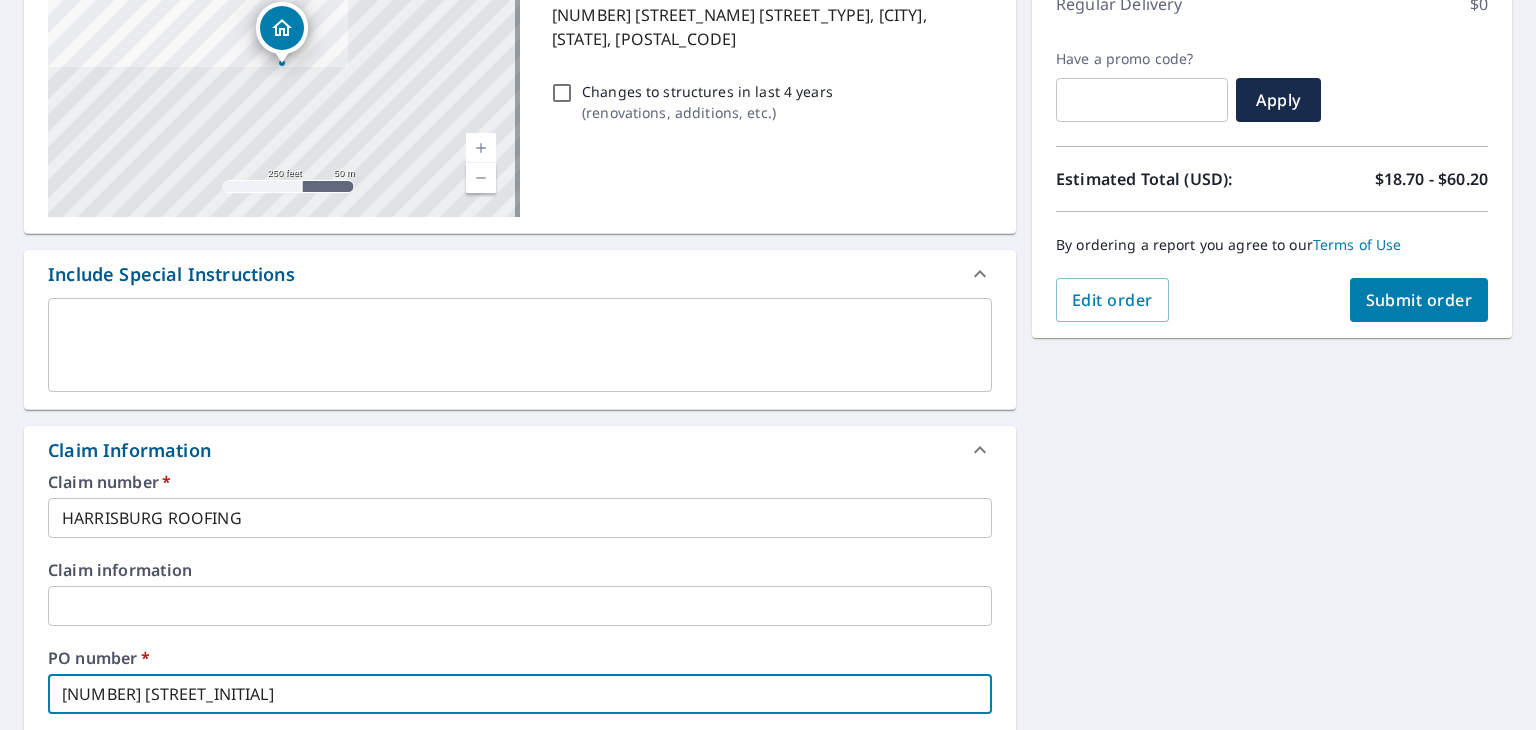 type on "[NUMBER] [STREET_INITIAL]" 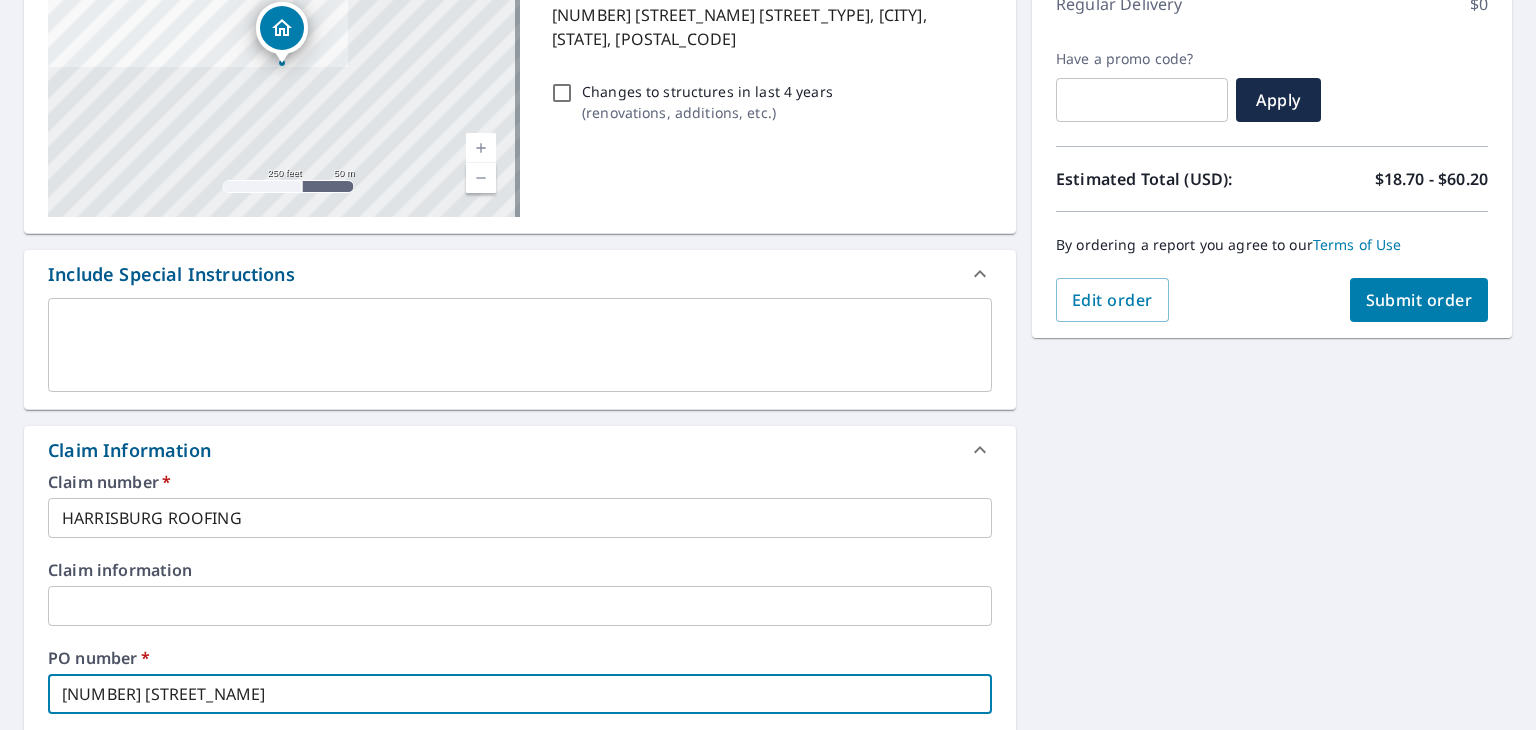 type on "[NUMBER] [STREET_NAME]" 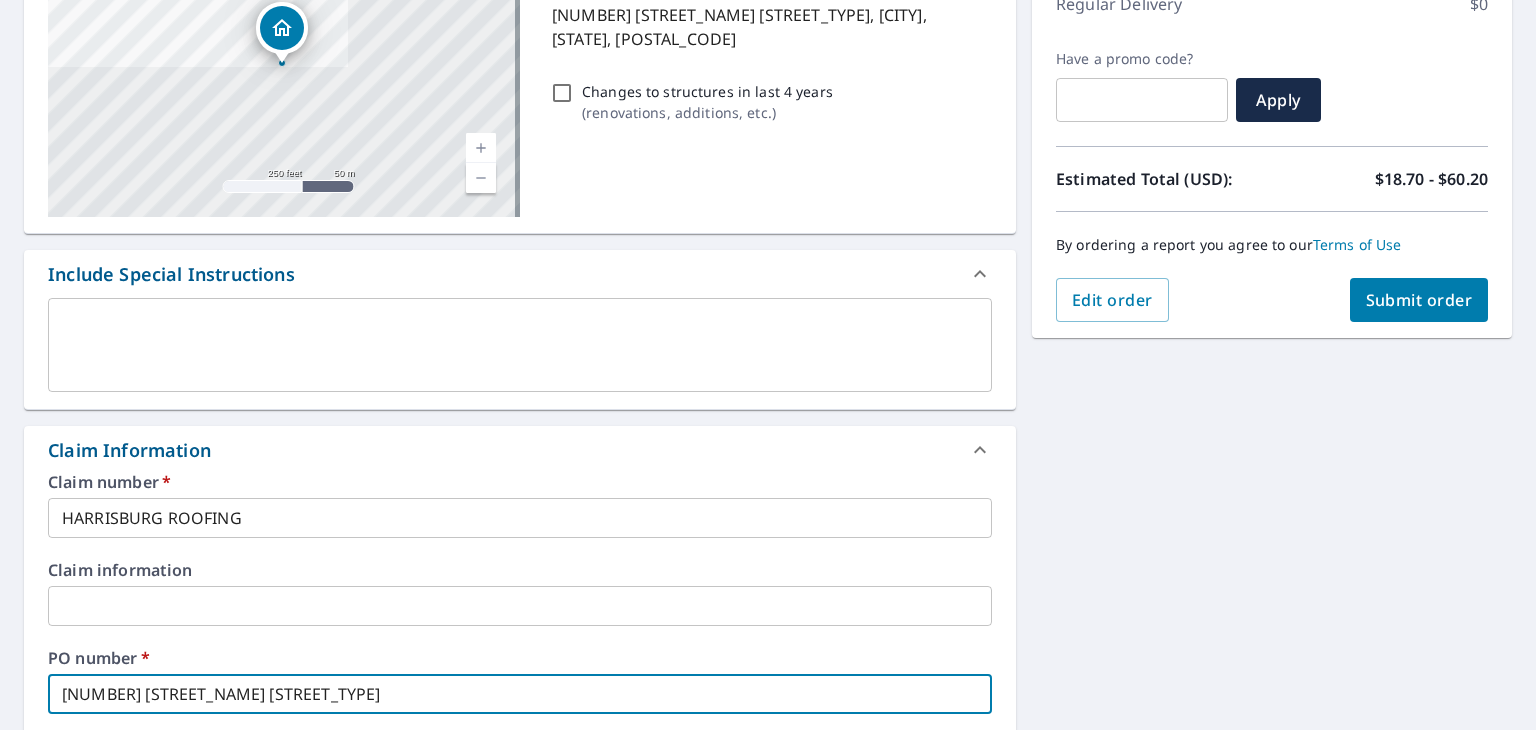 type on "[NUMBER] [STREET_NAME] [STREET_TYPE]" 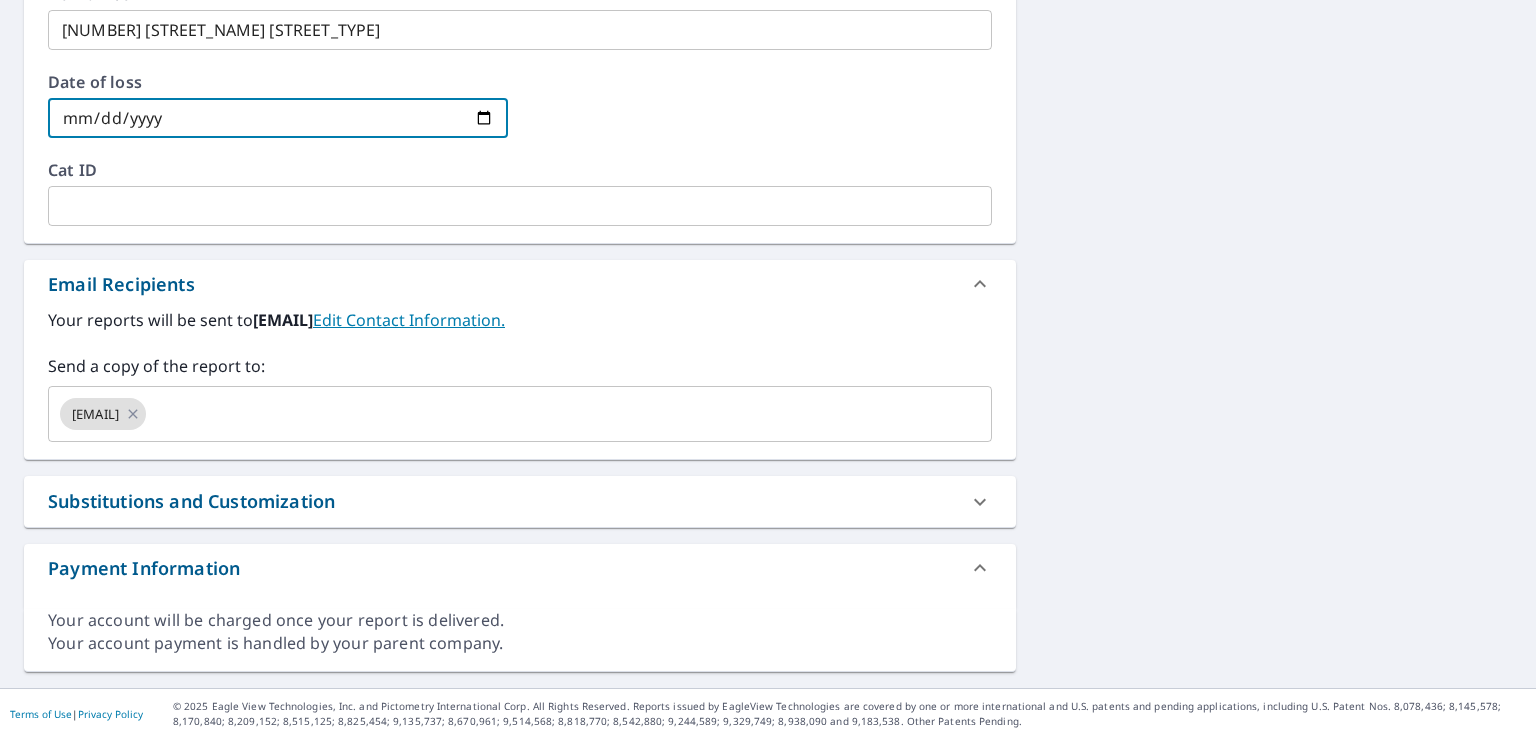 scroll, scrollTop: 972, scrollLeft: 0, axis: vertical 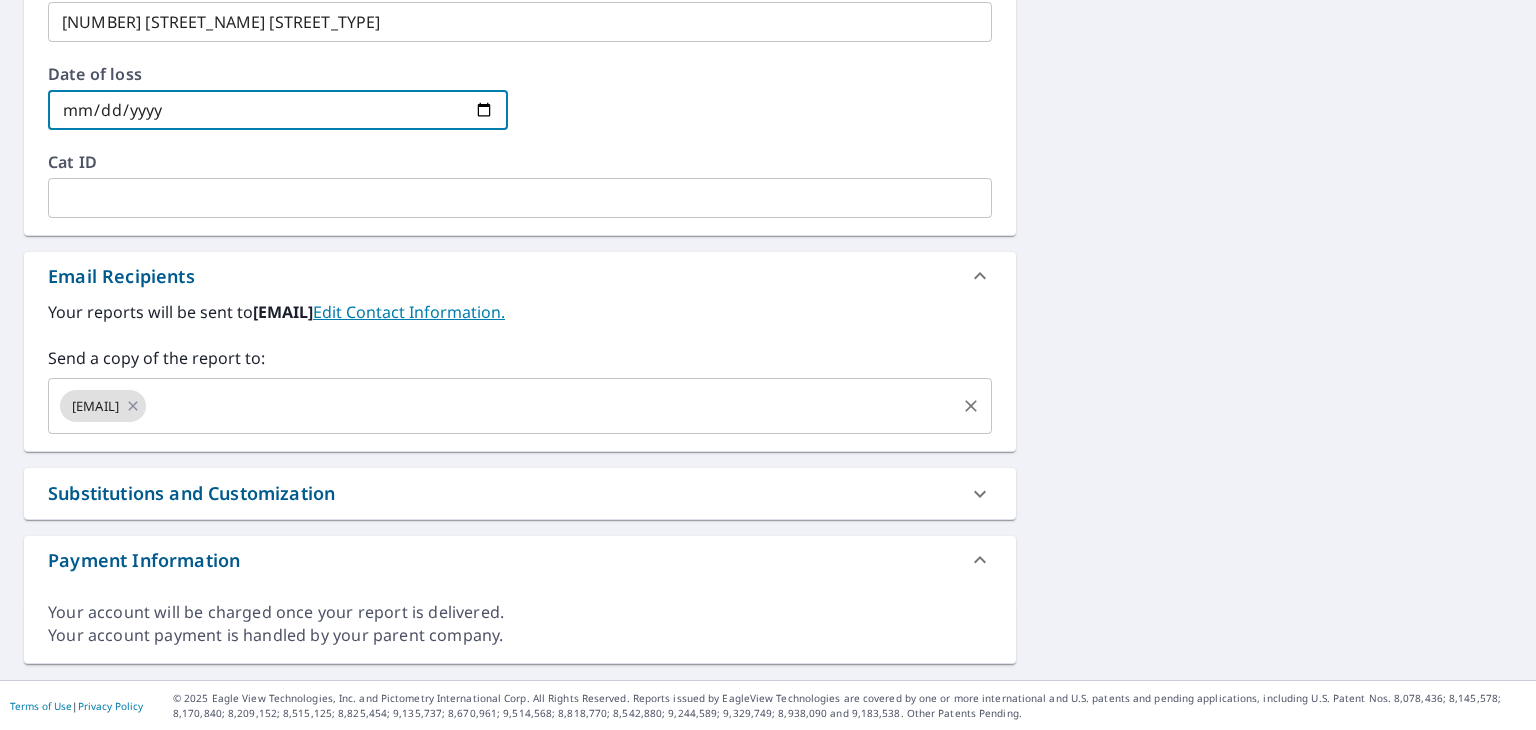 click at bounding box center (551, 406) 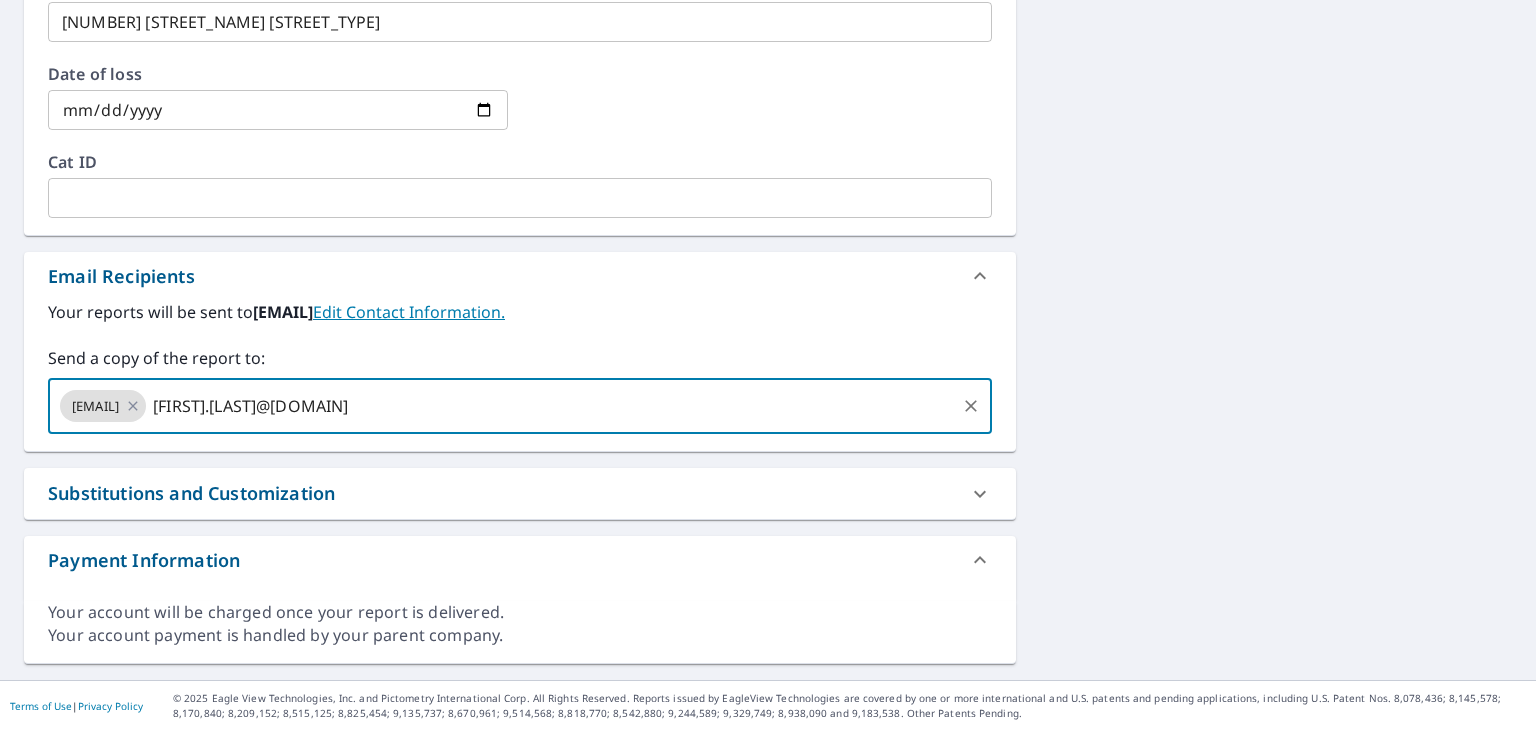 type on "MICHAEL.MEDLIN@SRSBUILDINGPRODUCTS.COM" 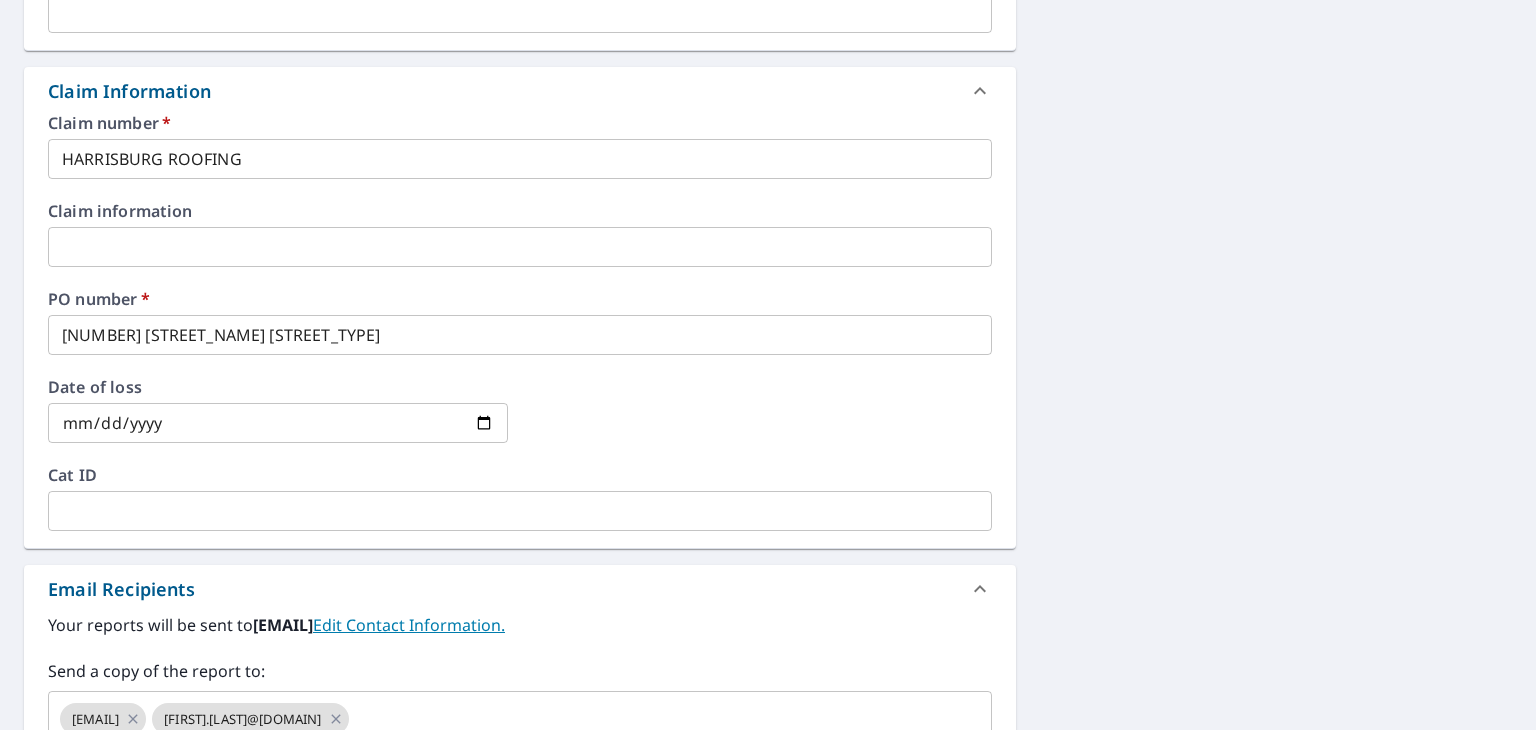 scroll, scrollTop: 572, scrollLeft: 0, axis: vertical 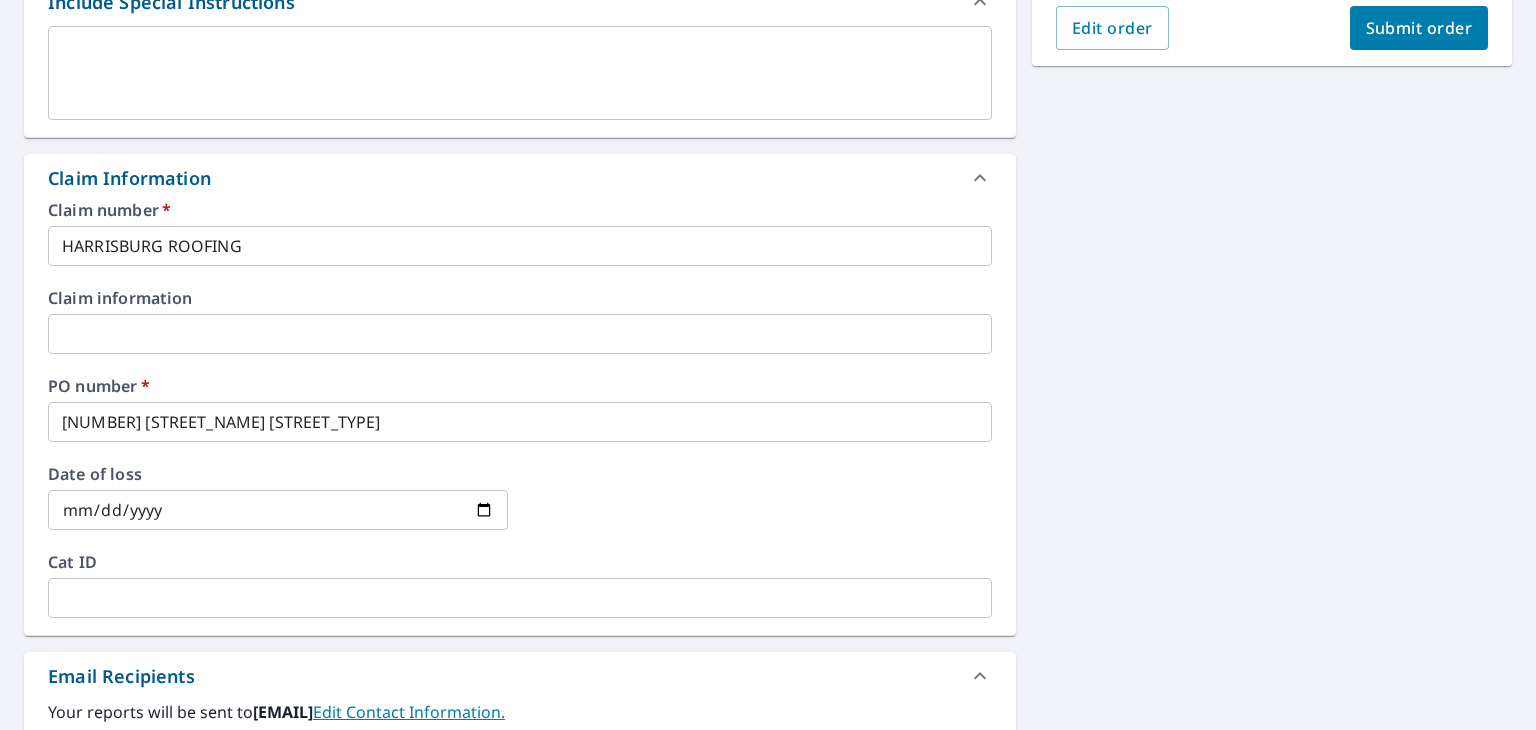 click on "Submit order" at bounding box center (1419, 28) 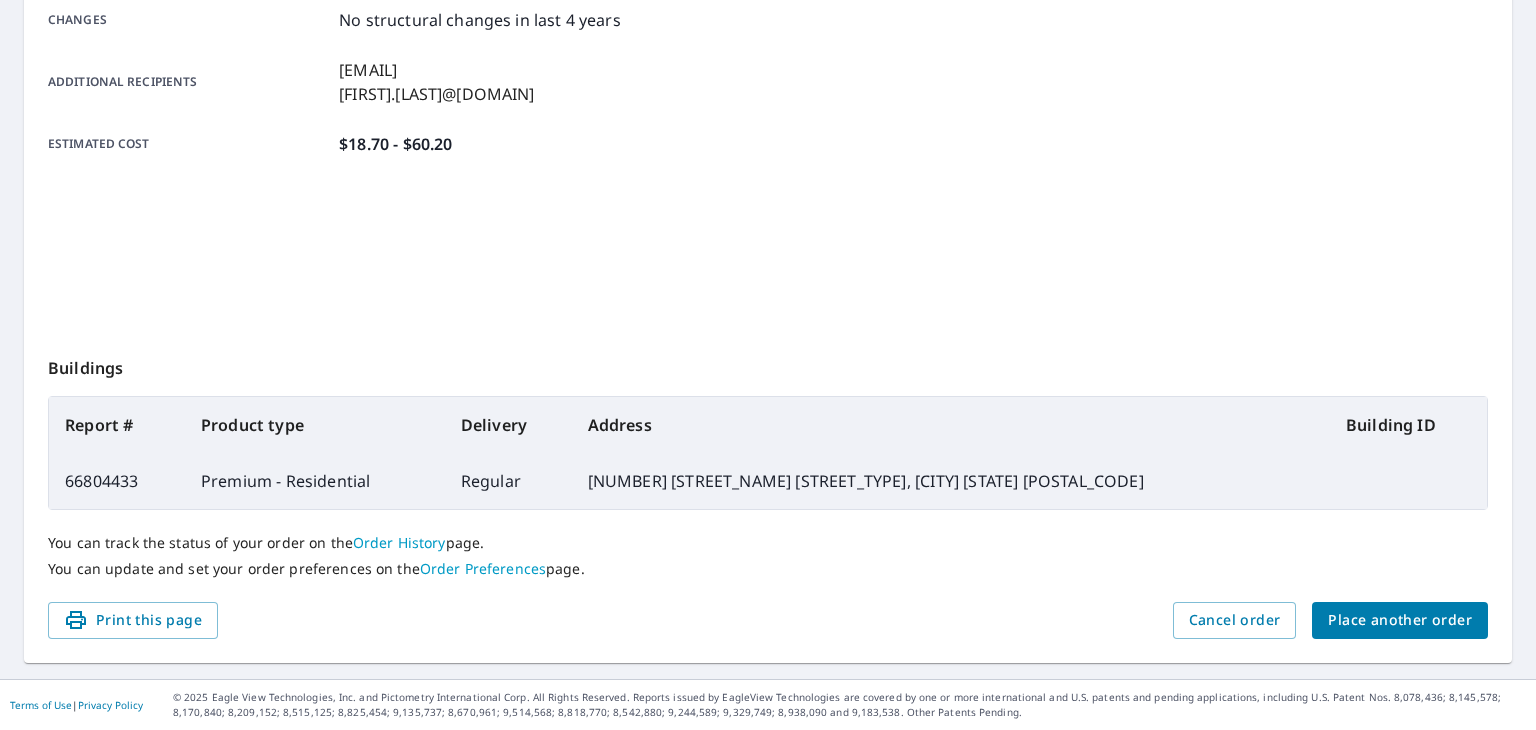 scroll, scrollTop: 446, scrollLeft: 0, axis: vertical 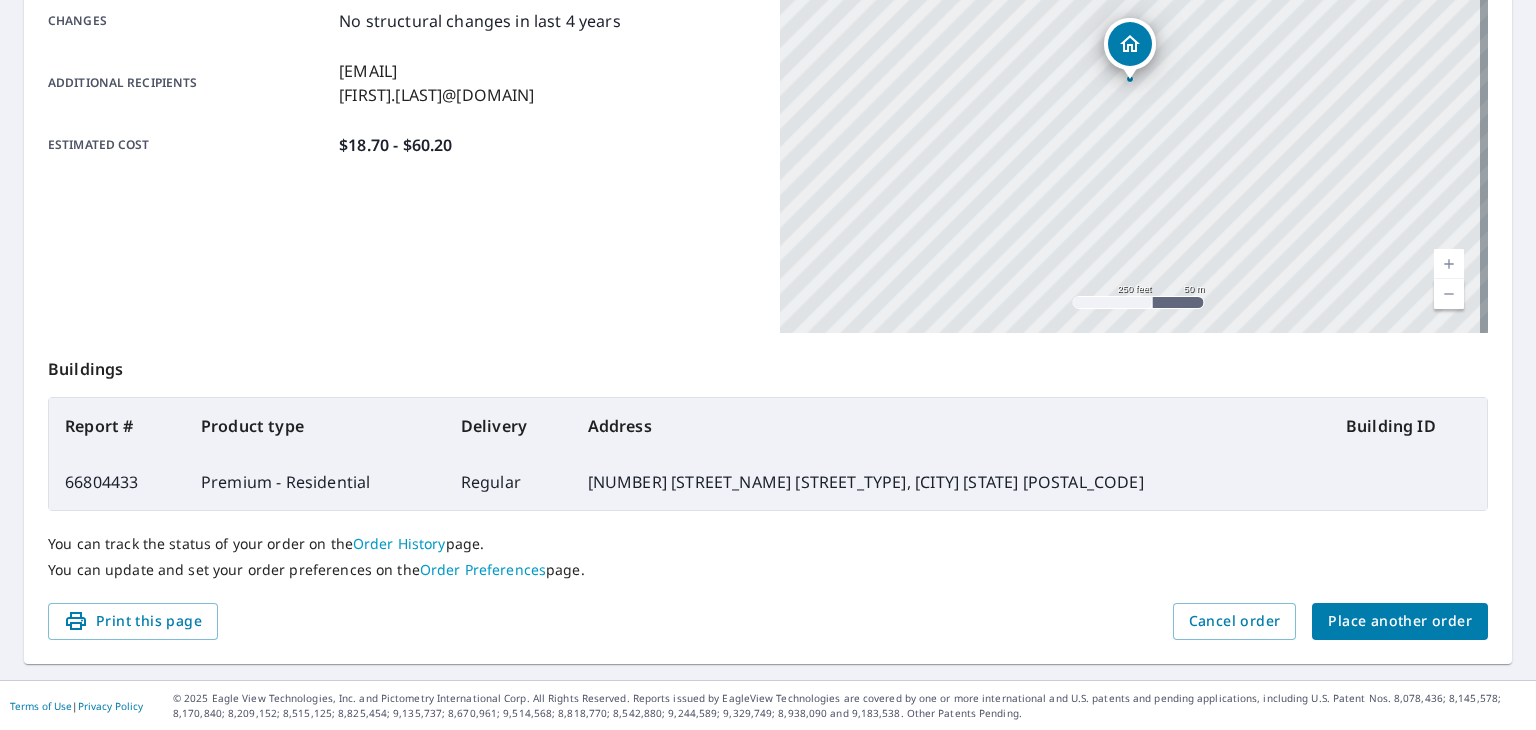 click on "Place another order" at bounding box center [1400, 621] 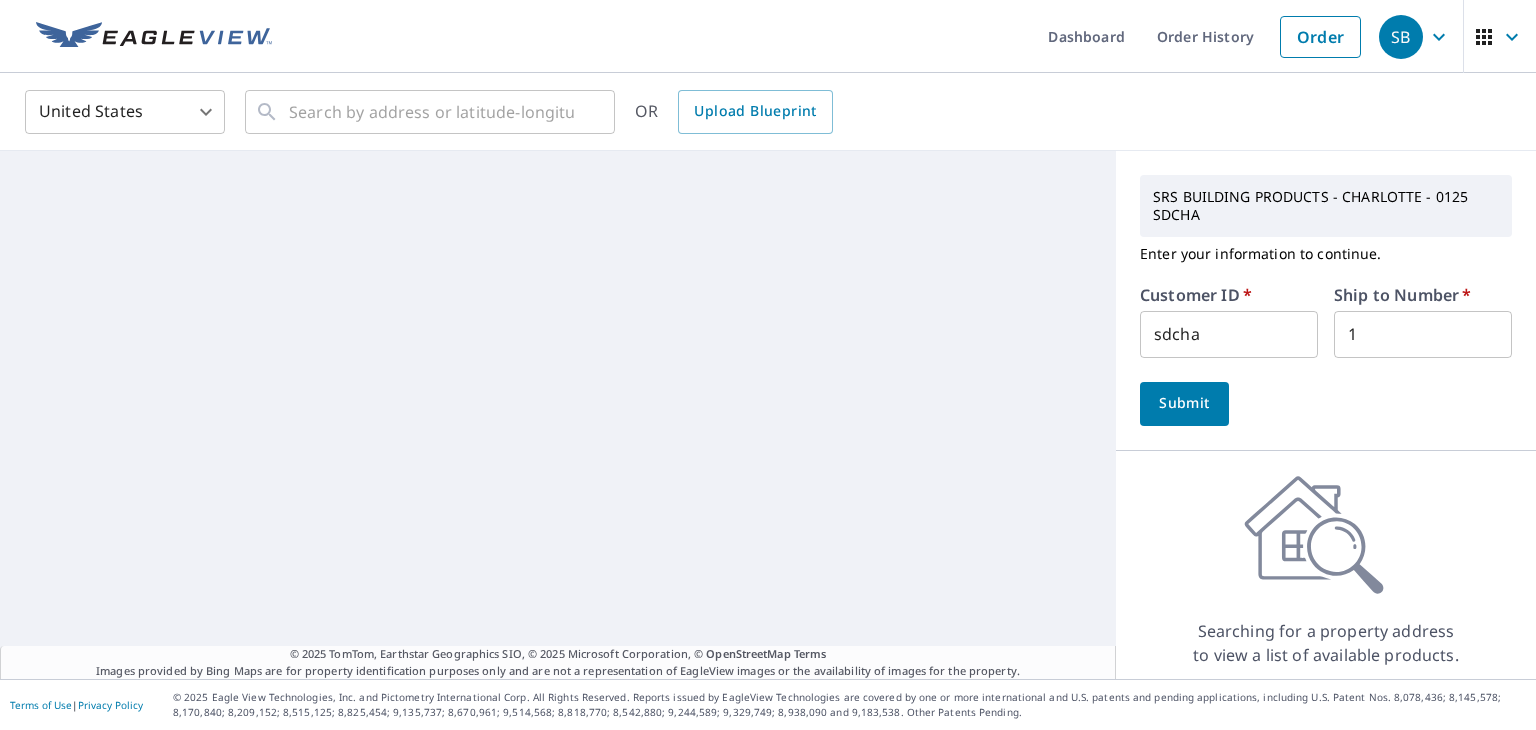scroll, scrollTop: 0, scrollLeft: 0, axis: both 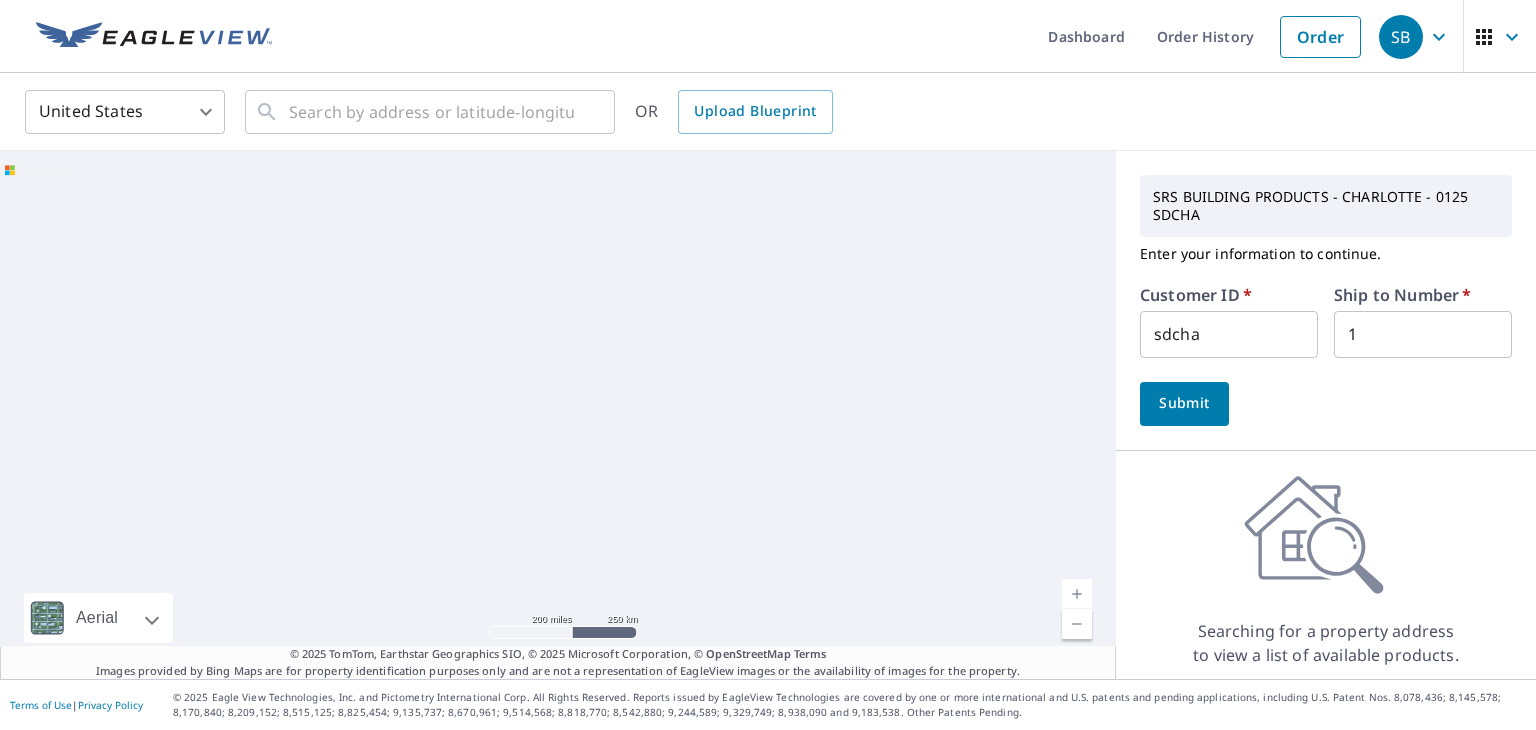 click on "Submit" at bounding box center [1184, 403] 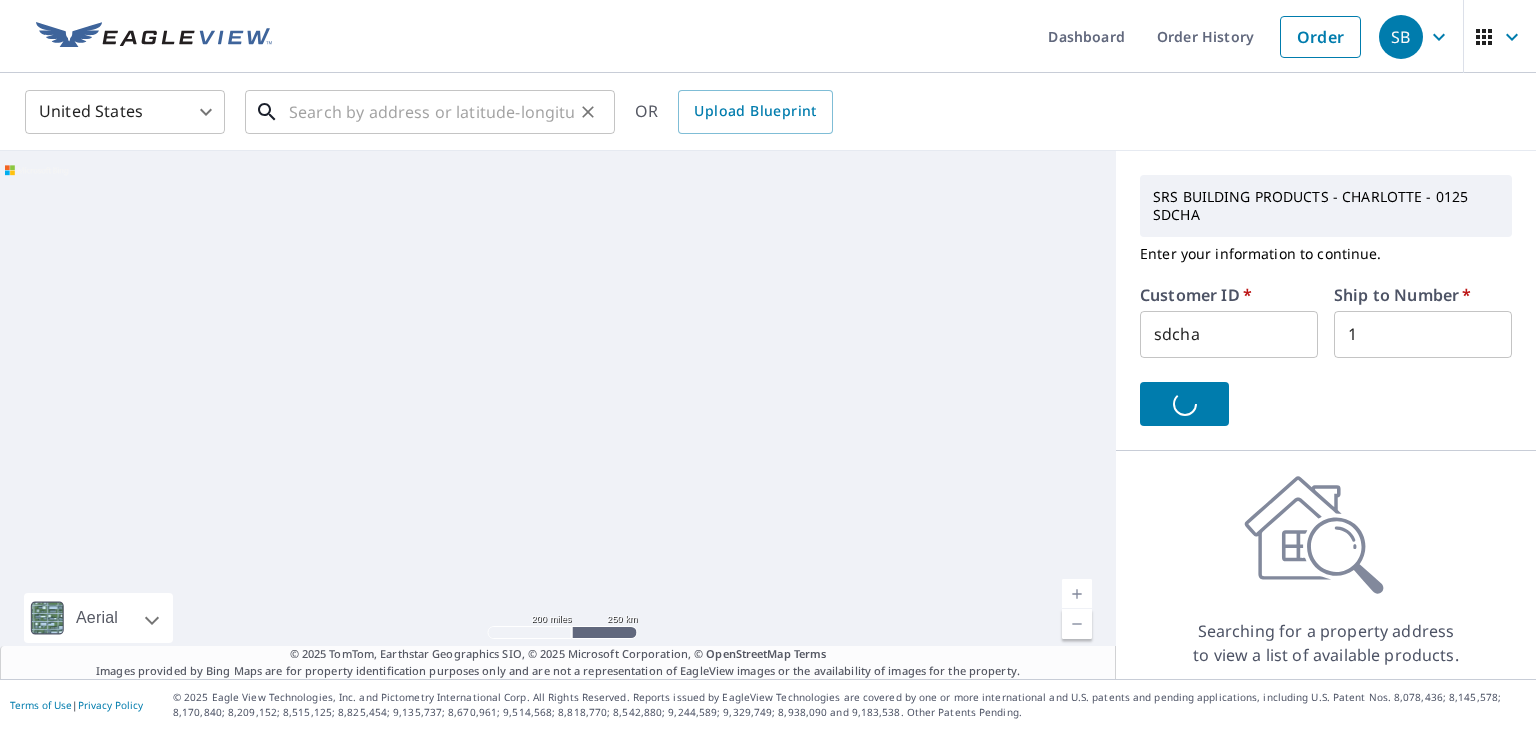 click at bounding box center [431, 112] 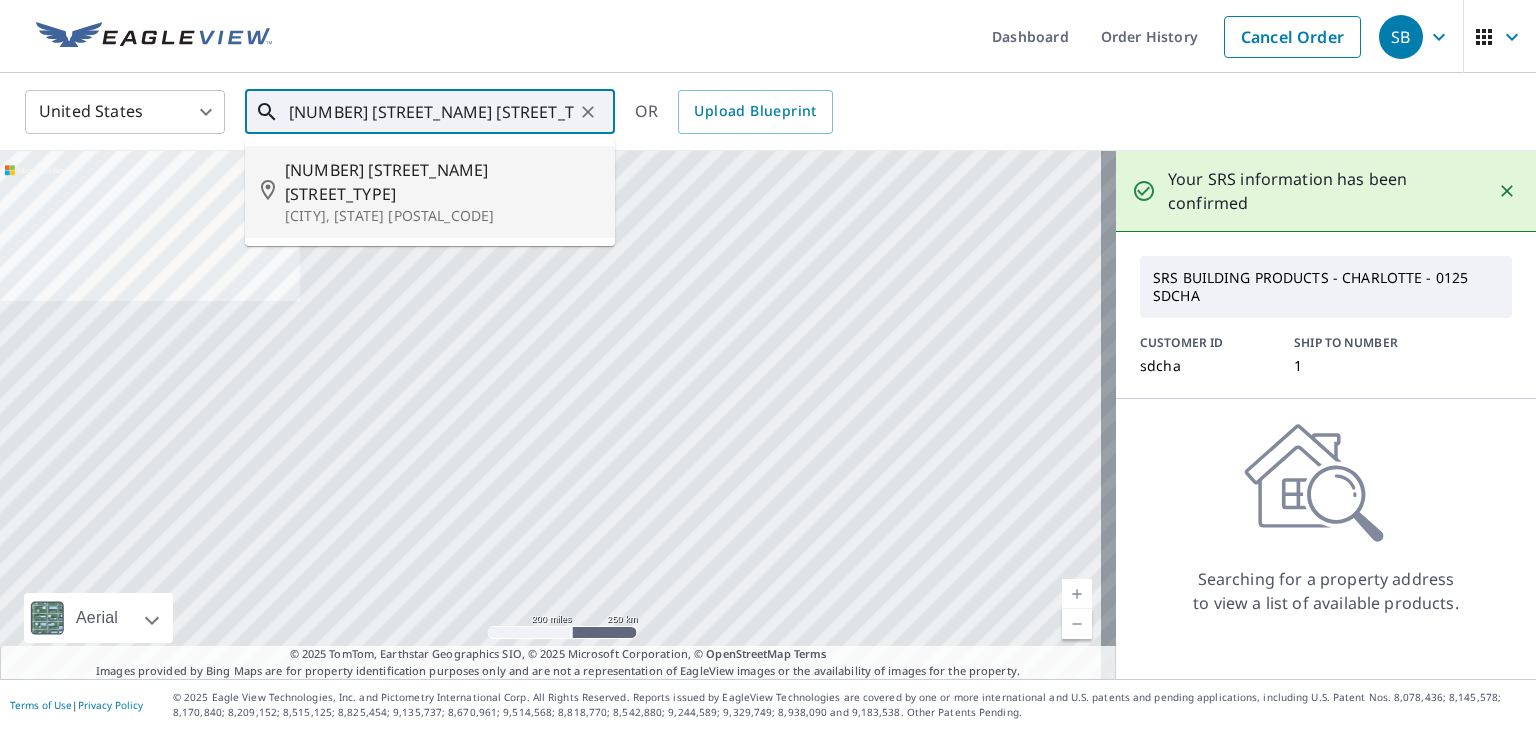 click on "8239 Kale Pl" at bounding box center (442, 182) 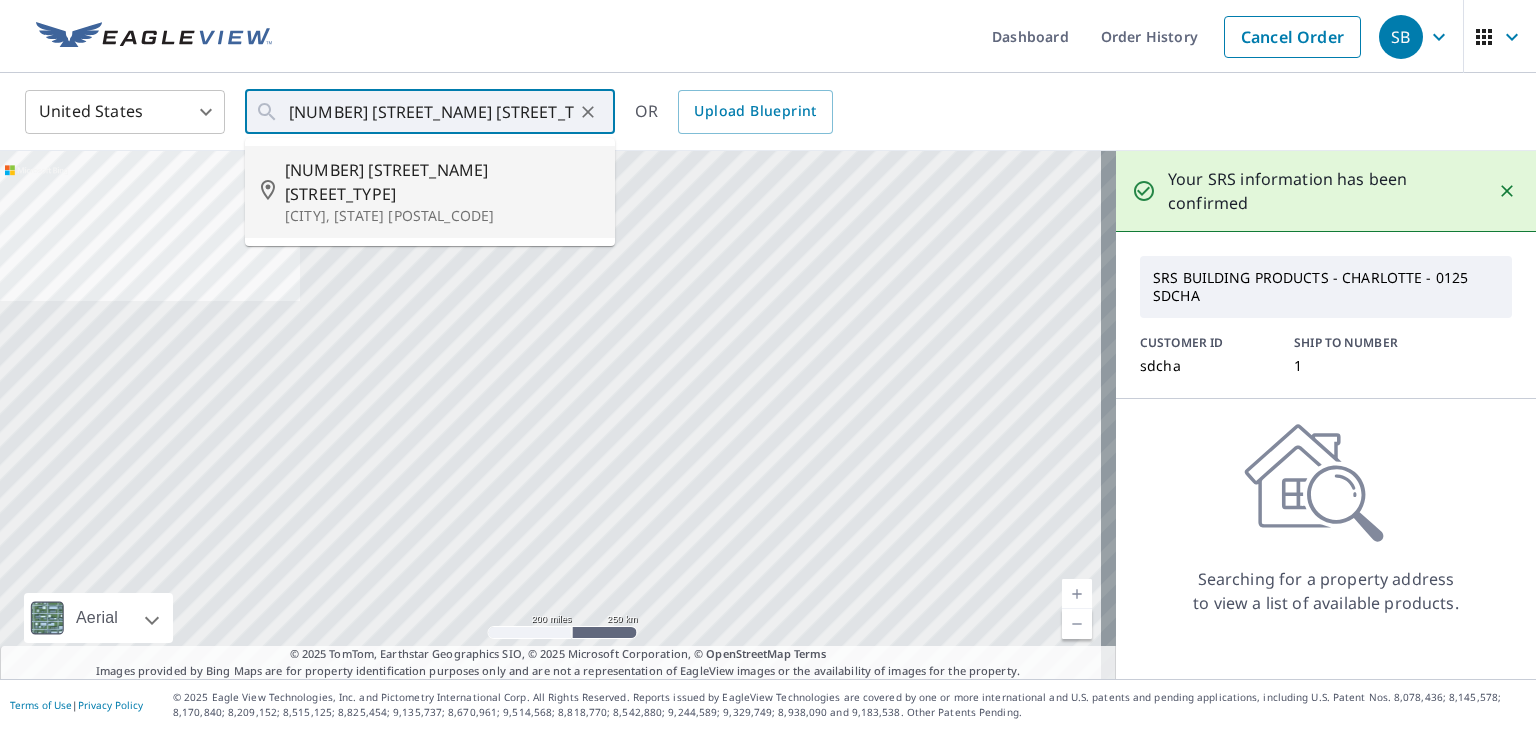 type on "8239 Kale Pl Harrisburg, NC 28075" 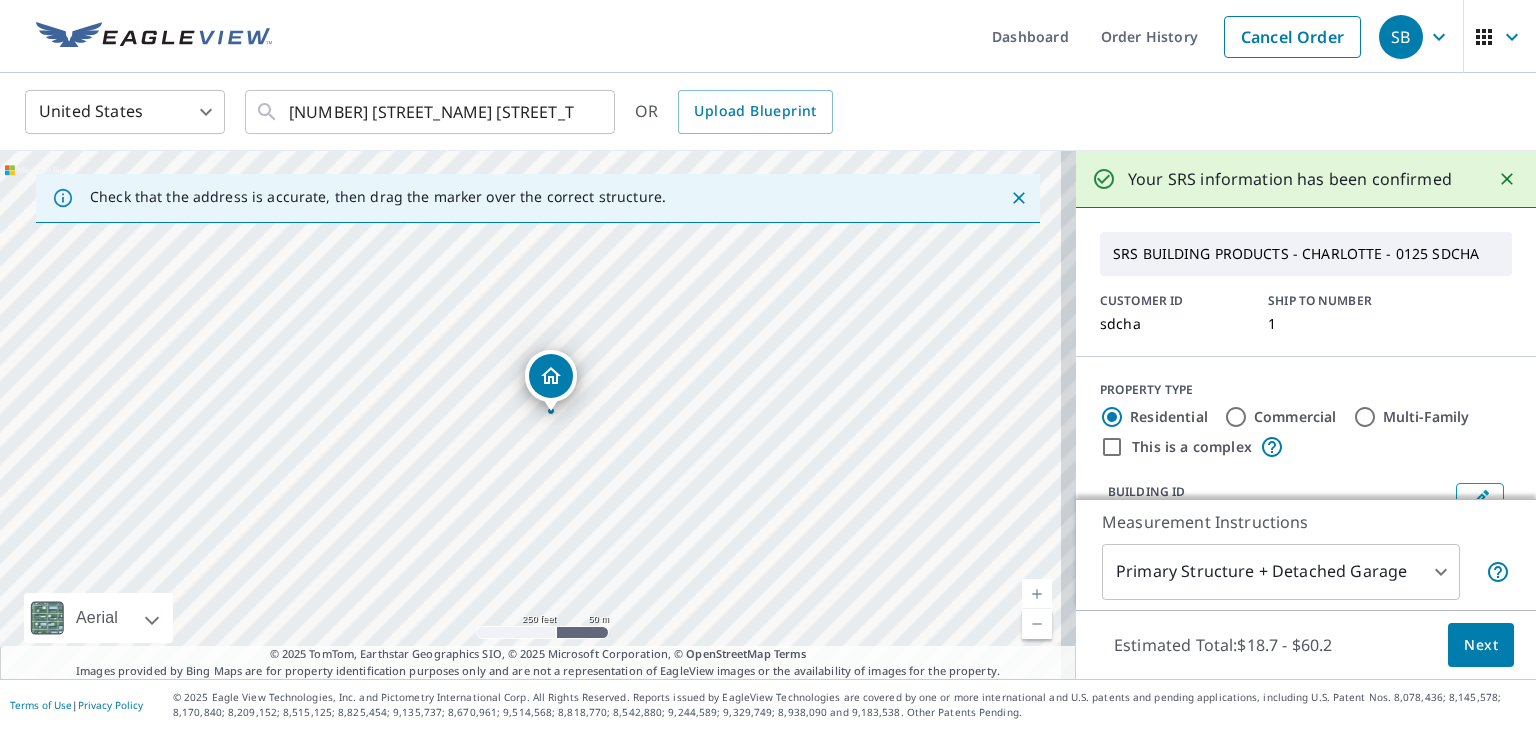 click on "Next" at bounding box center (1481, 645) 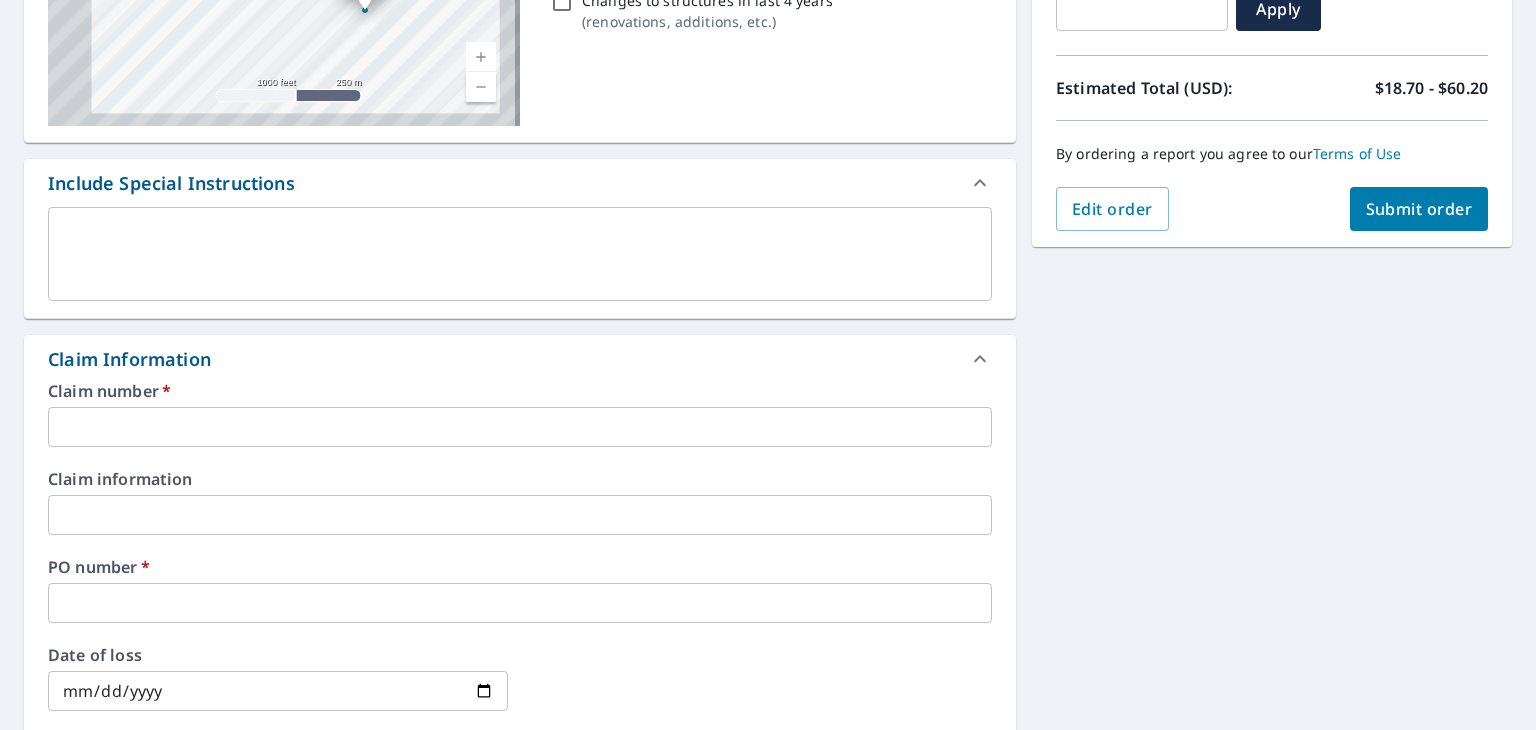 scroll, scrollTop: 500, scrollLeft: 0, axis: vertical 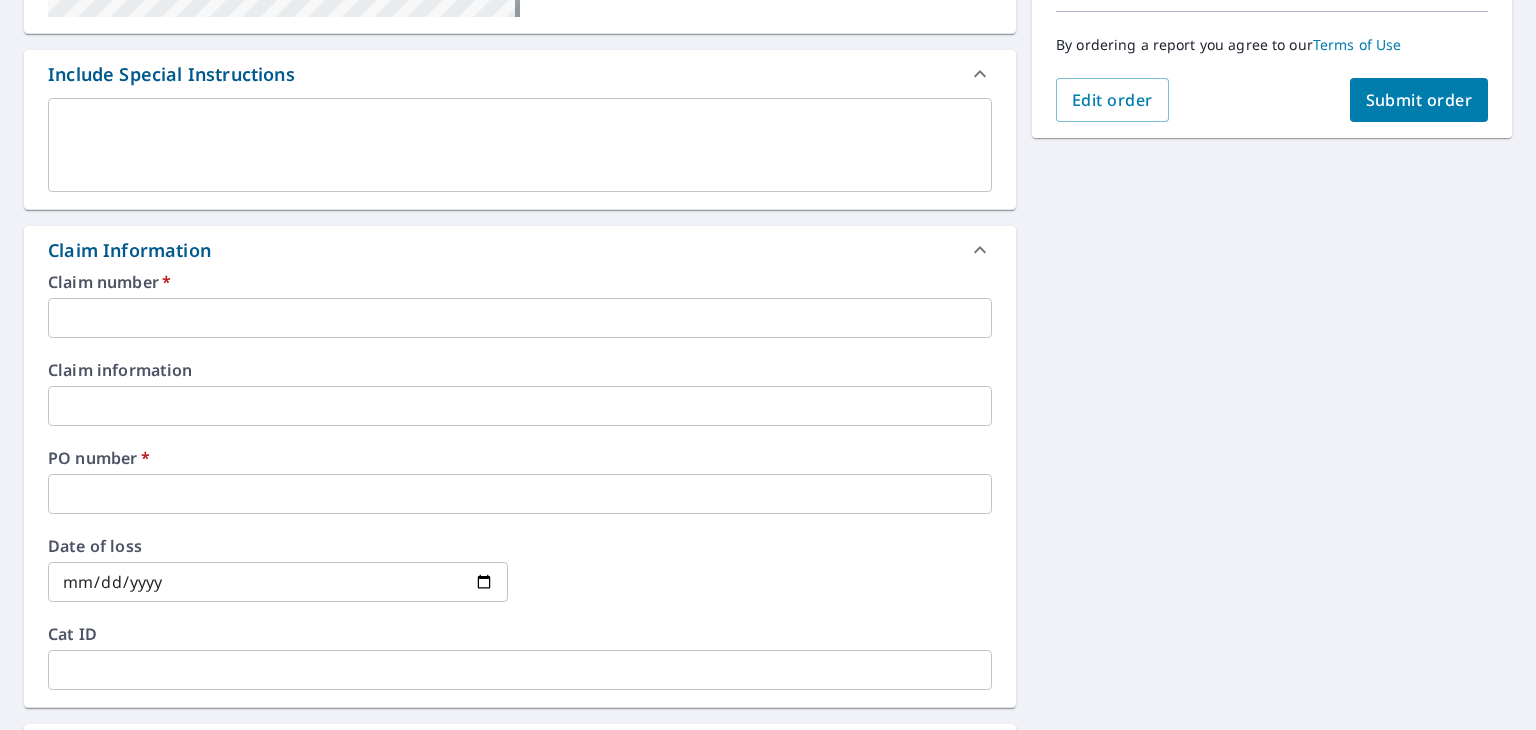 click at bounding box center (520, 318) 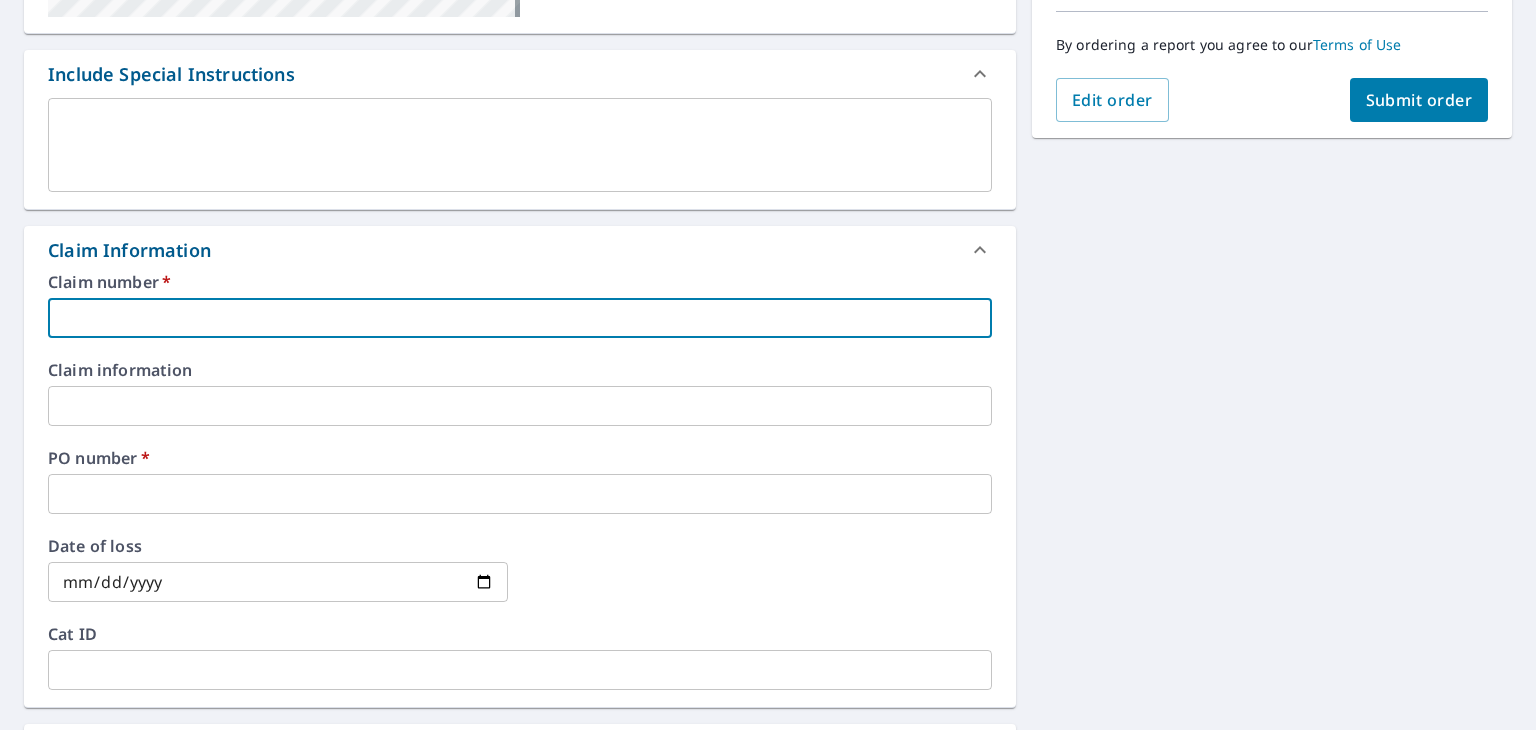 type on "HARRISBURG ROOFING" 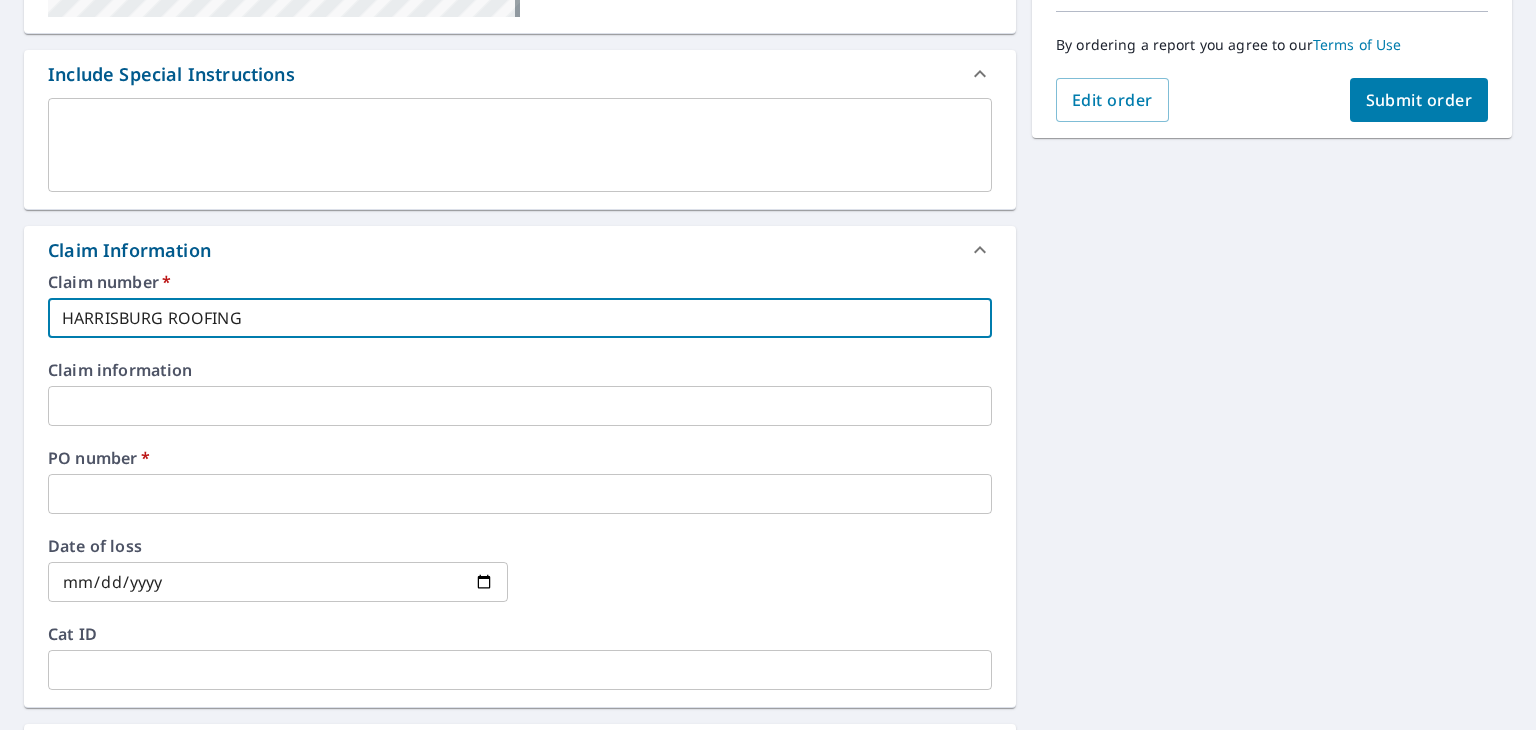 checkbox on "true" 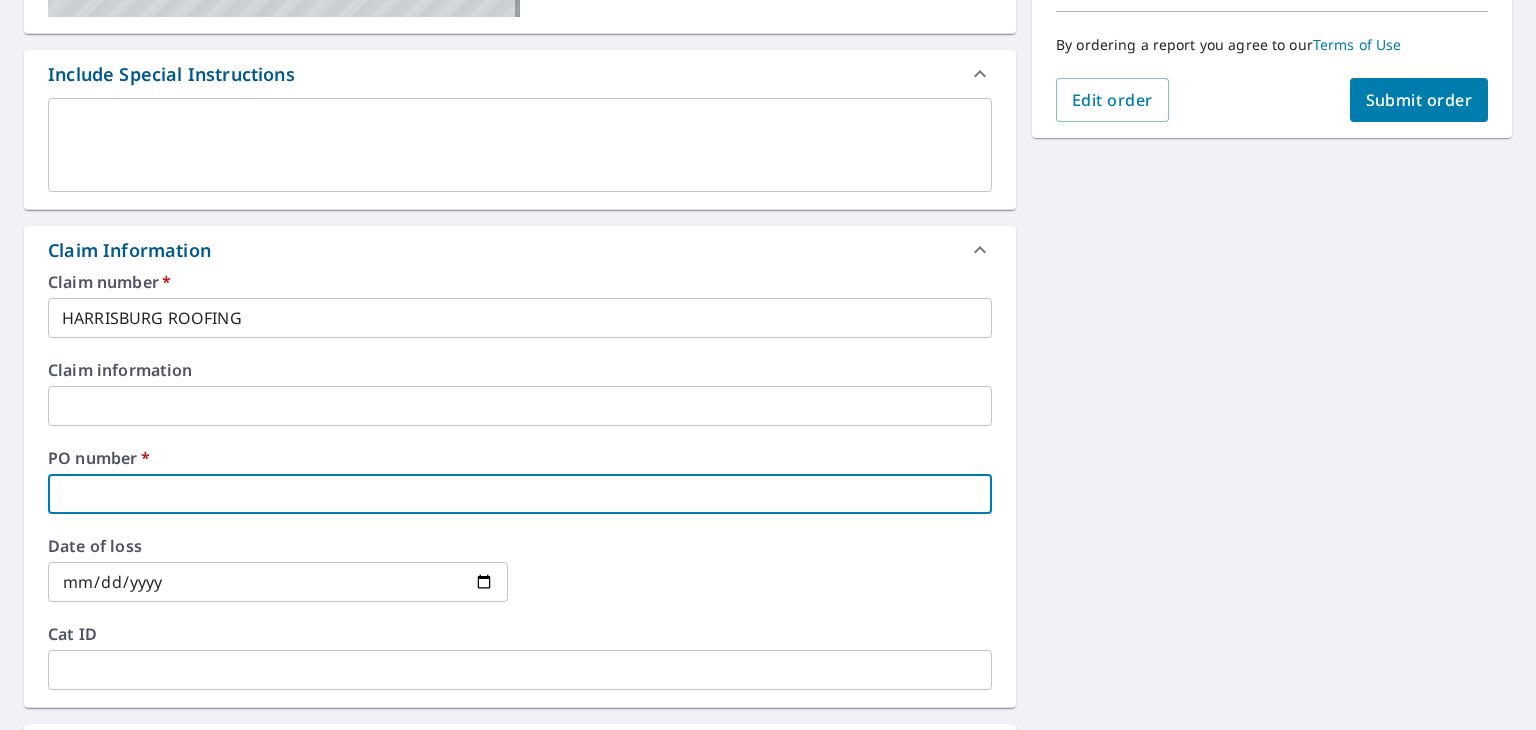 click at bounding box center (520, 494) 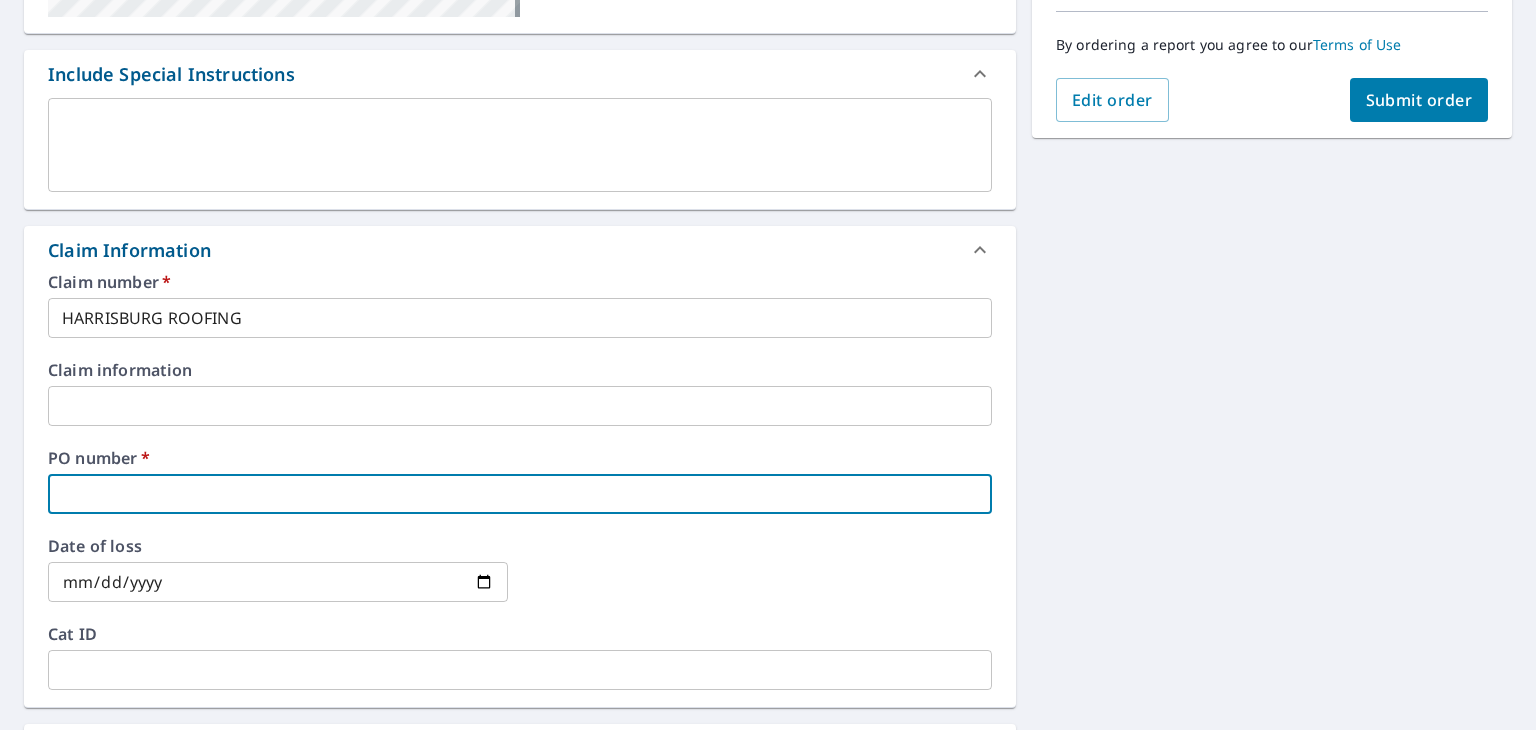 type on "8" 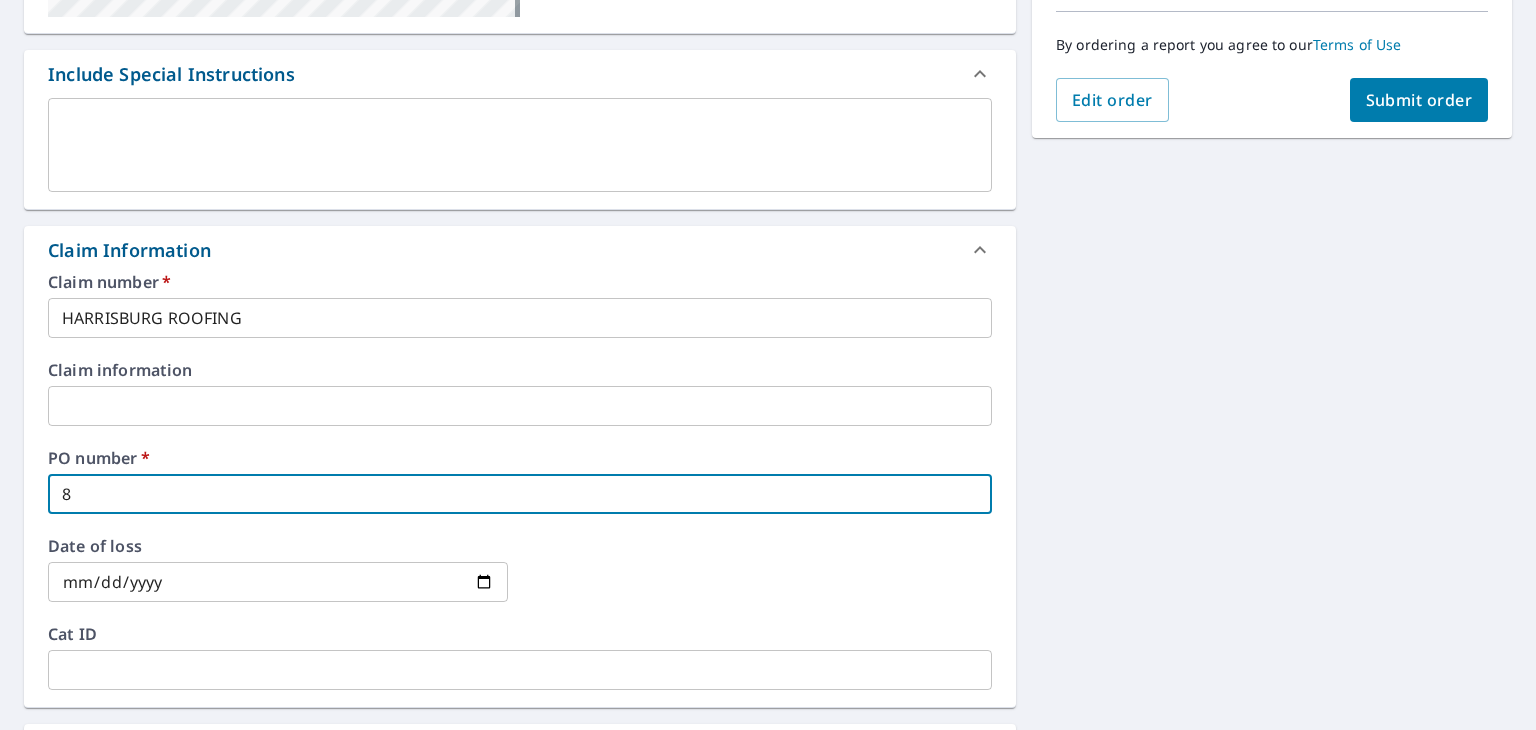 type on "82" 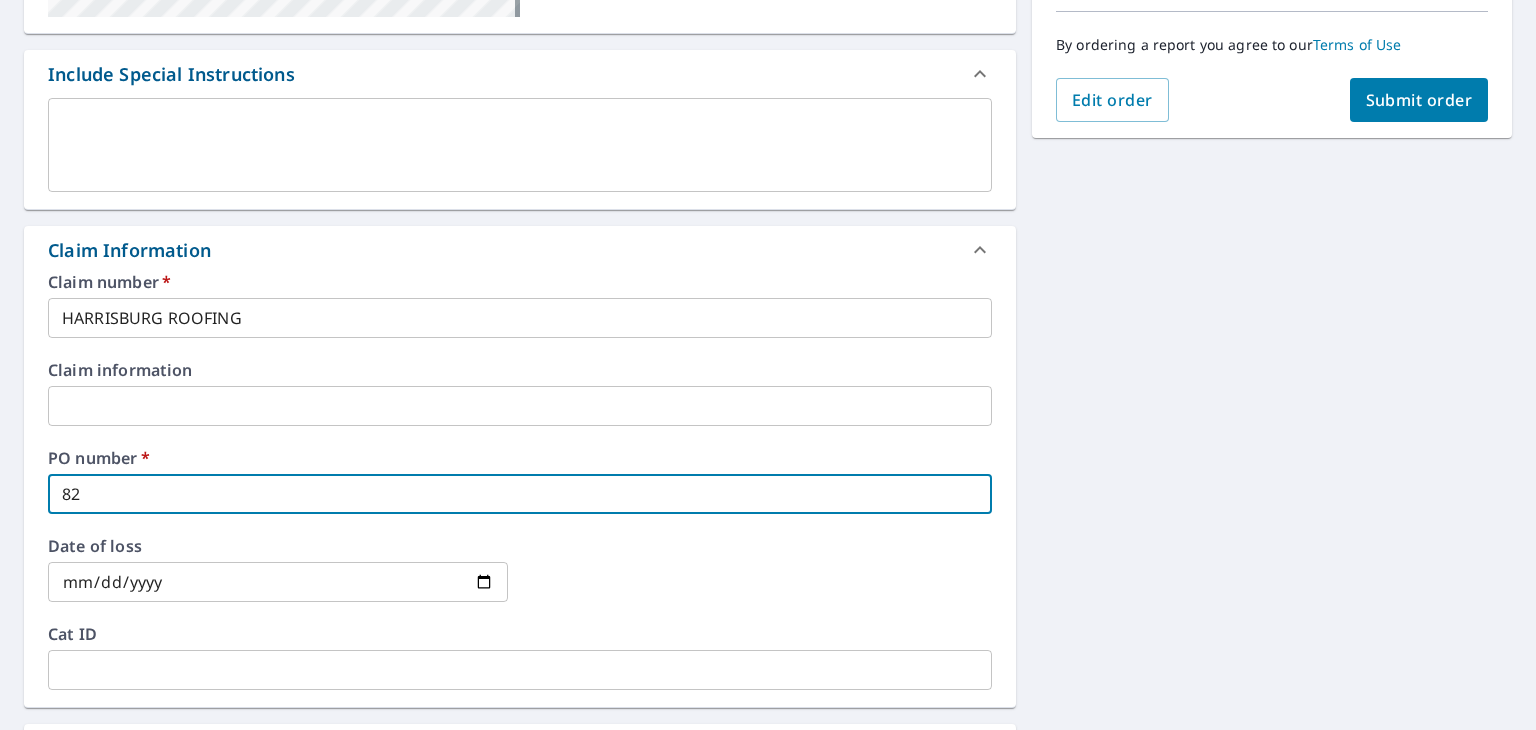 type on "8" 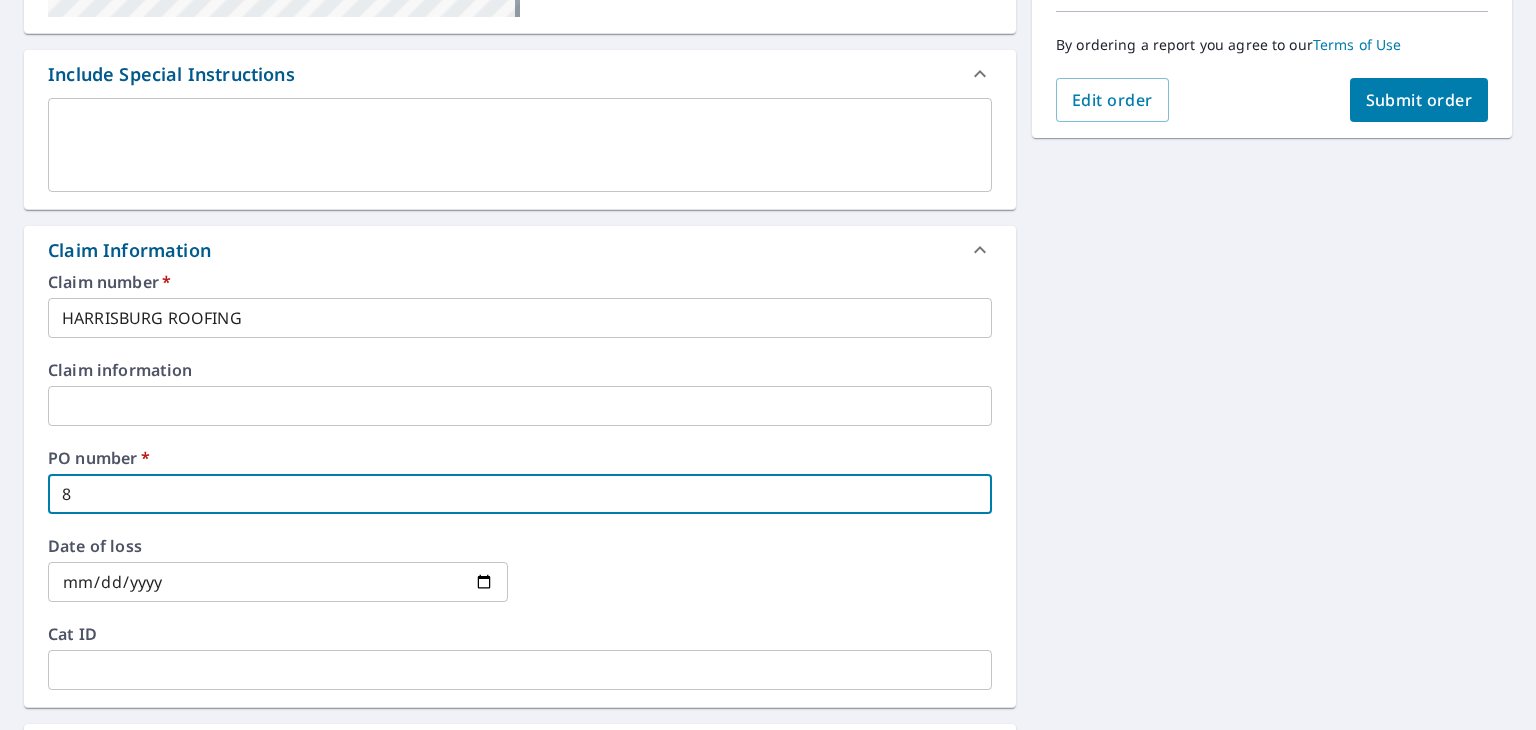 type 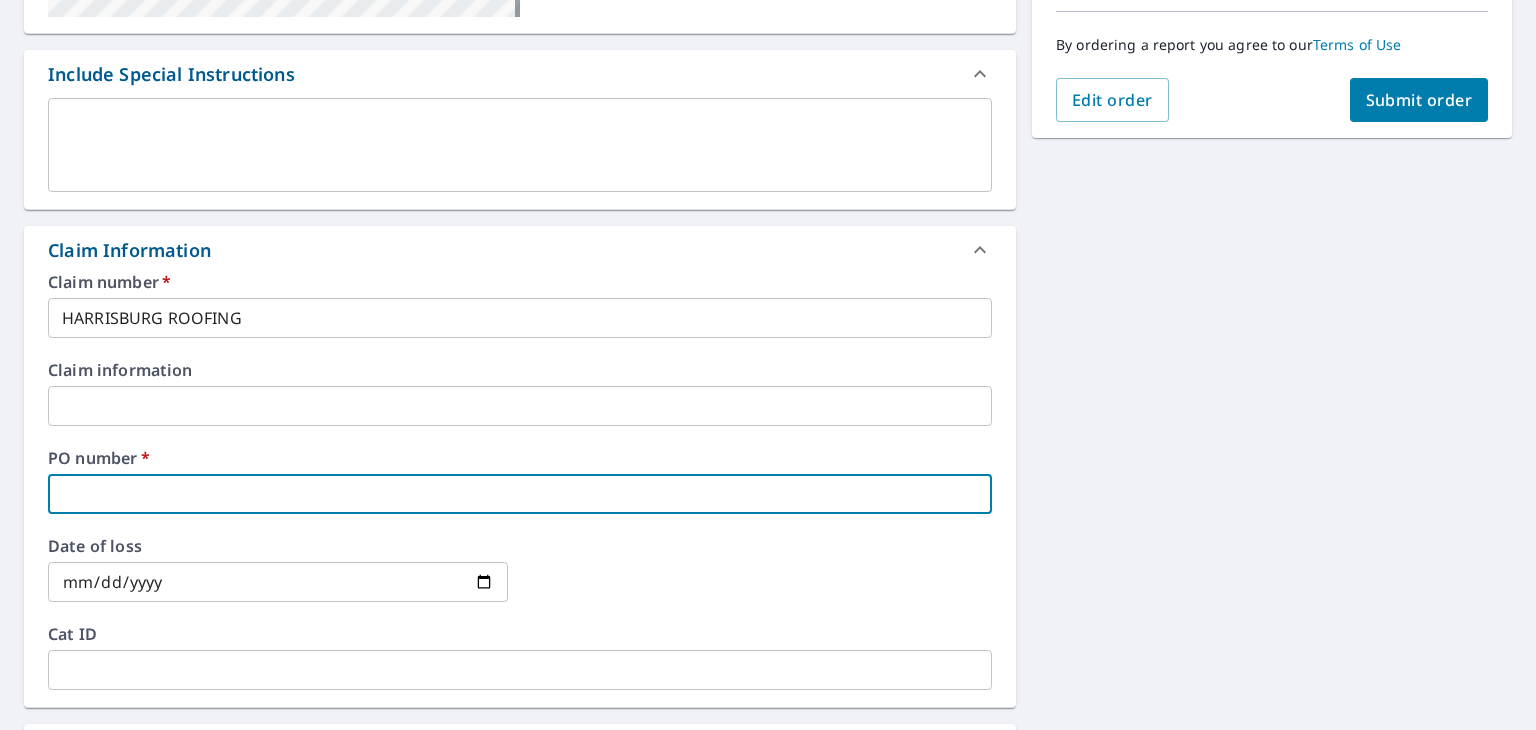 type on "8" 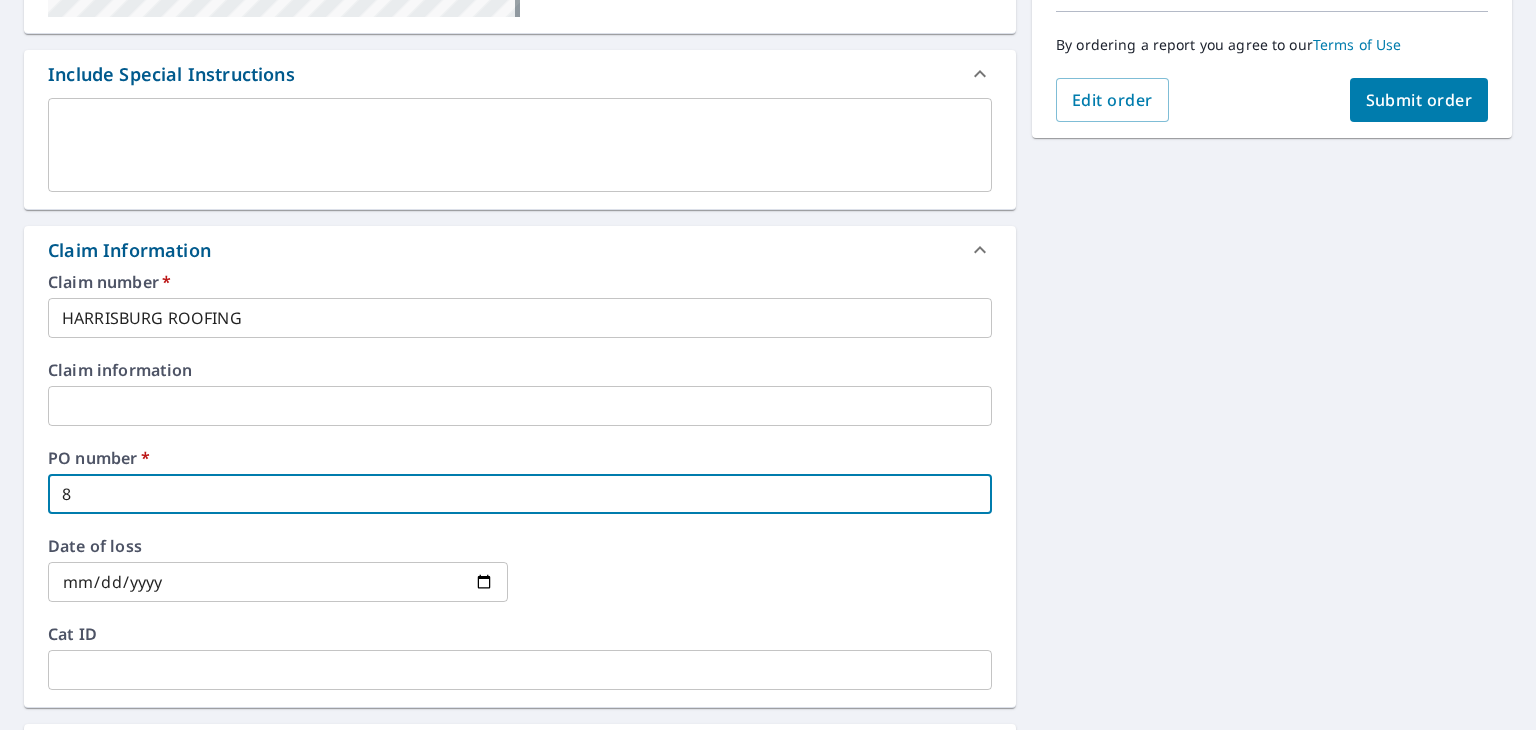 type on "82" 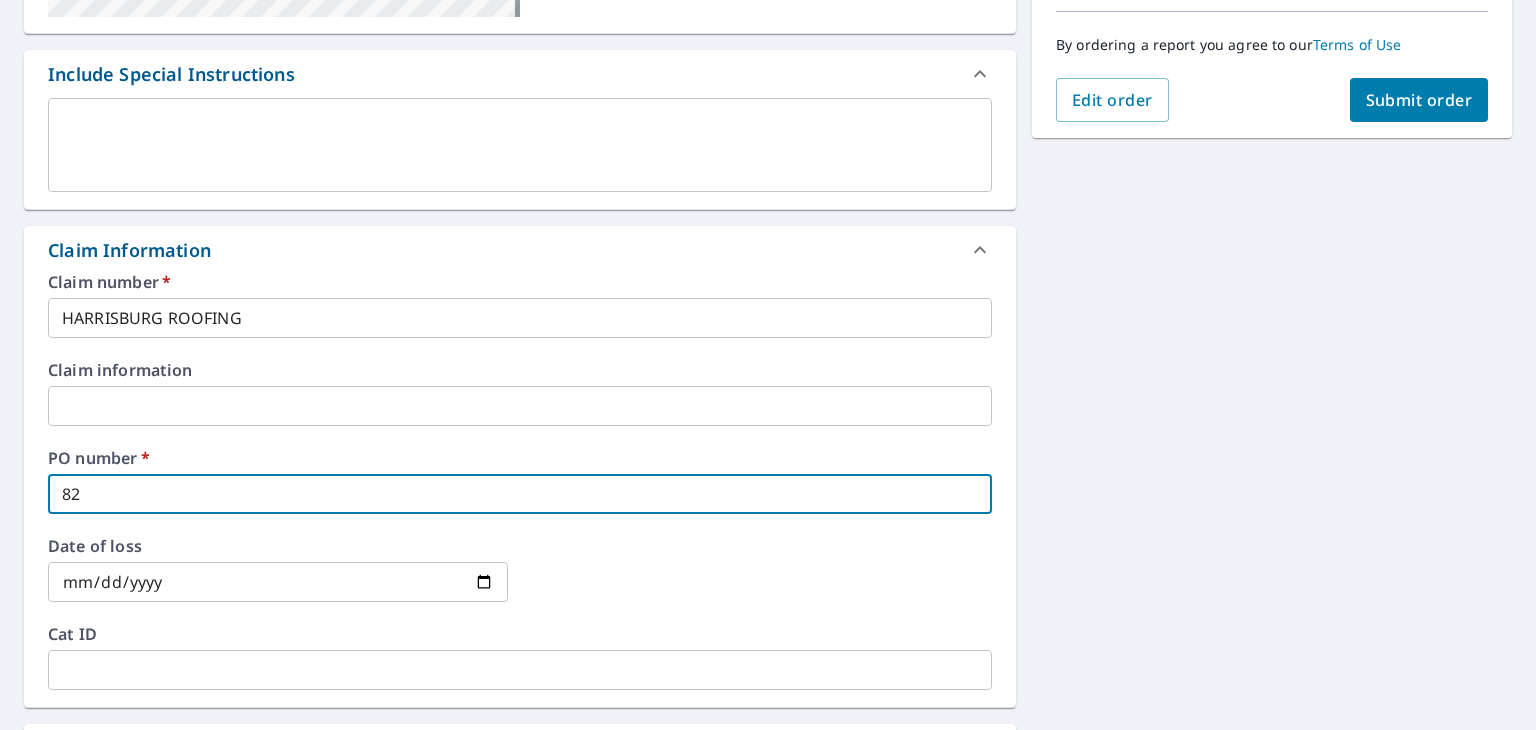 type on "823" 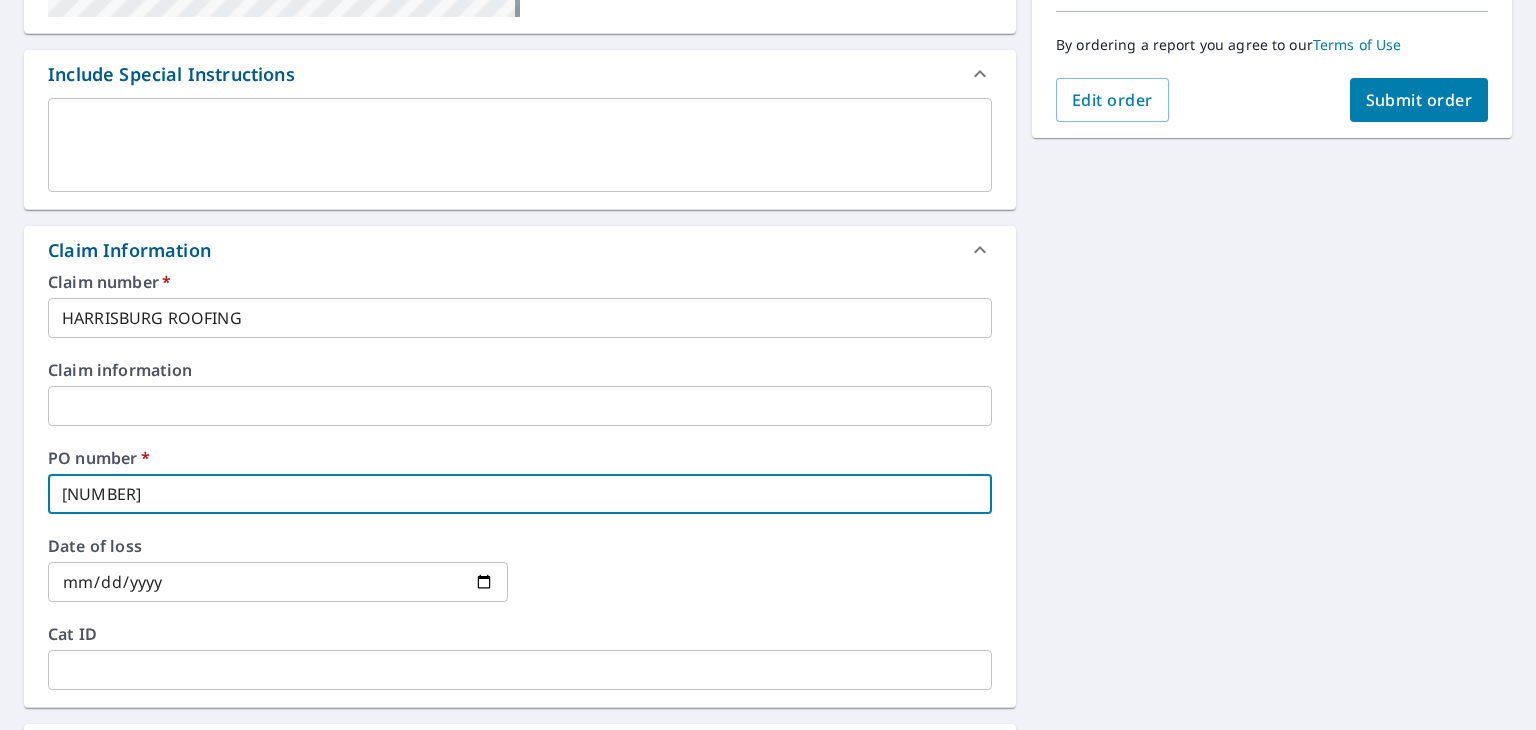 type on "8239" 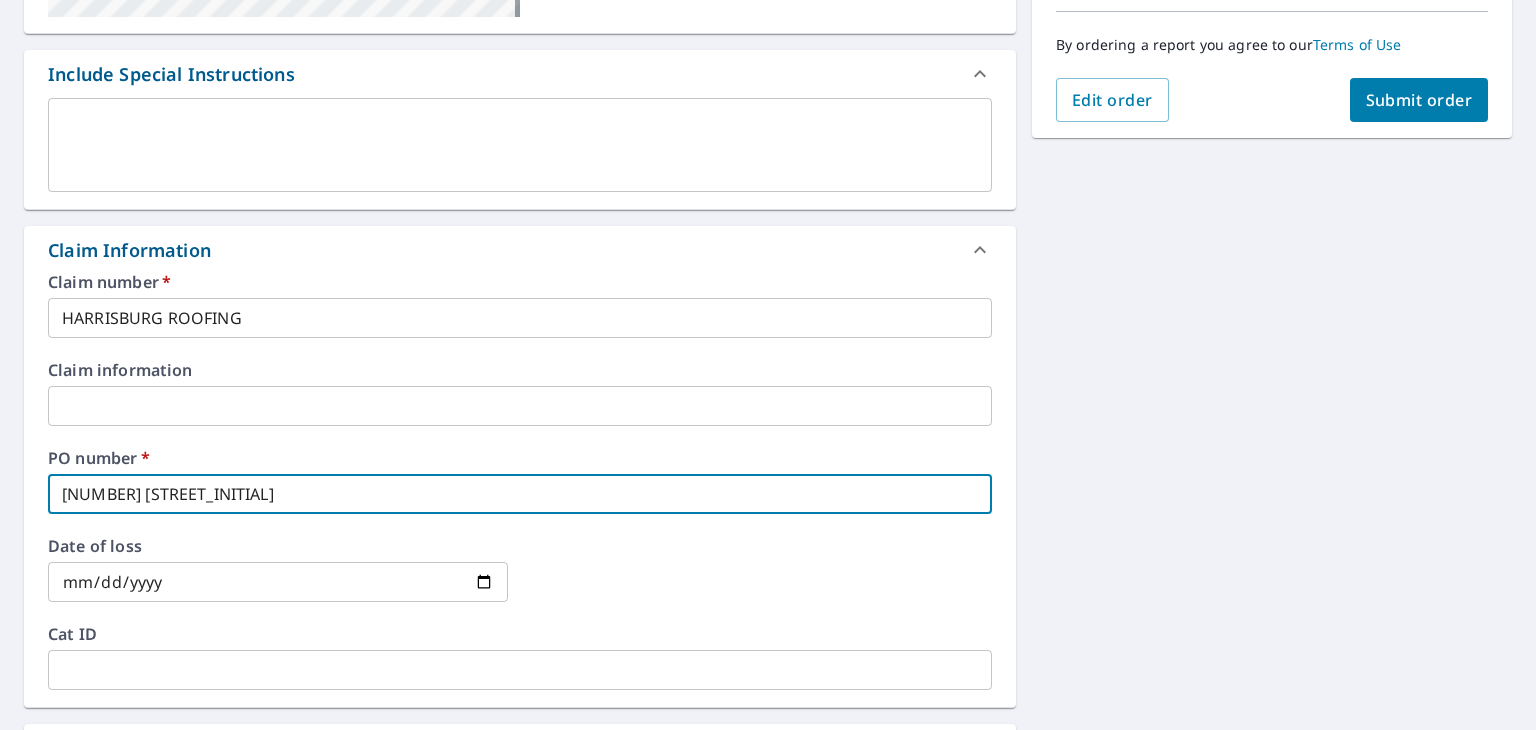type on "8239 KA" 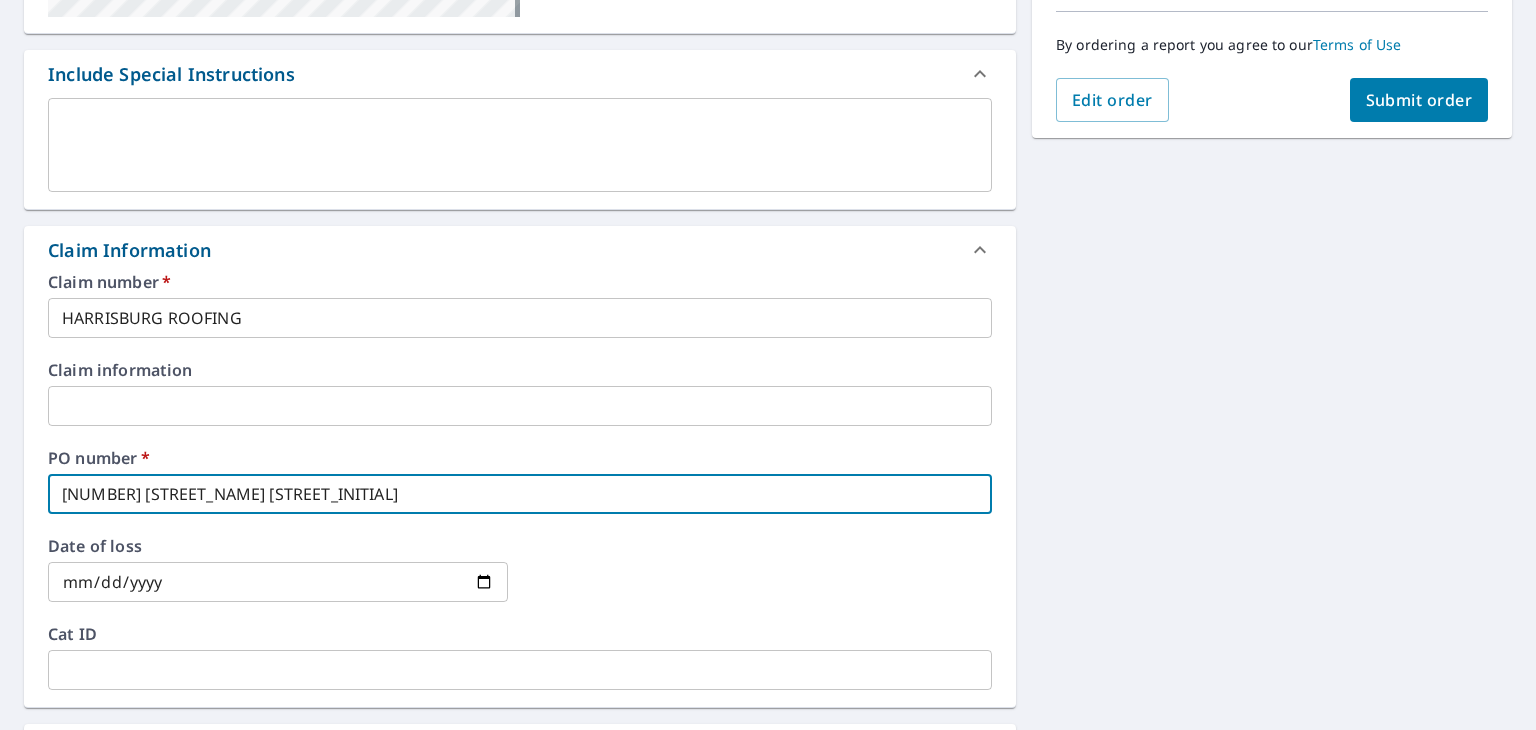 type on "8239 KALE" 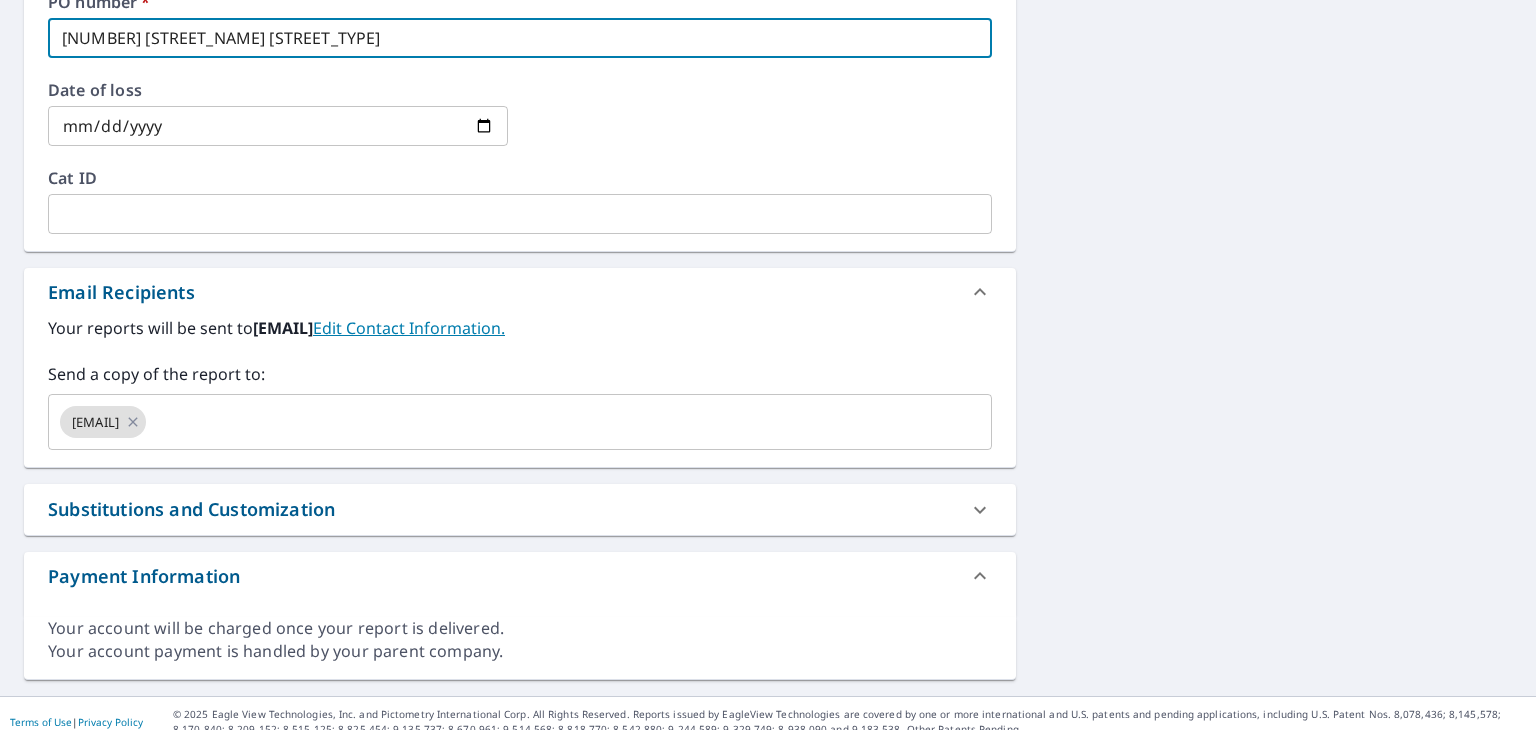 scroll, scrollTop: 972, scrollLeft: 0, axis: vertical 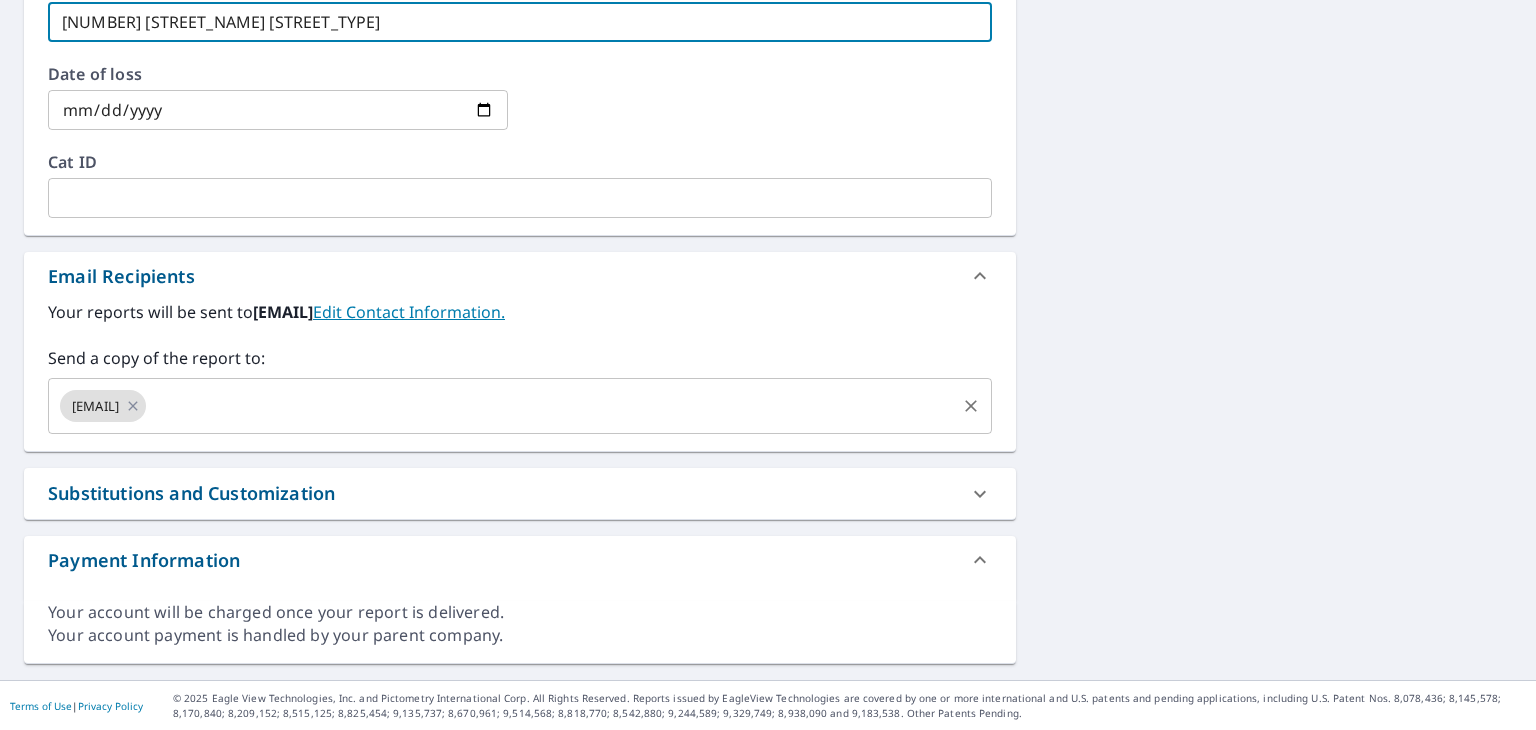 type on "8239 KALE PL" 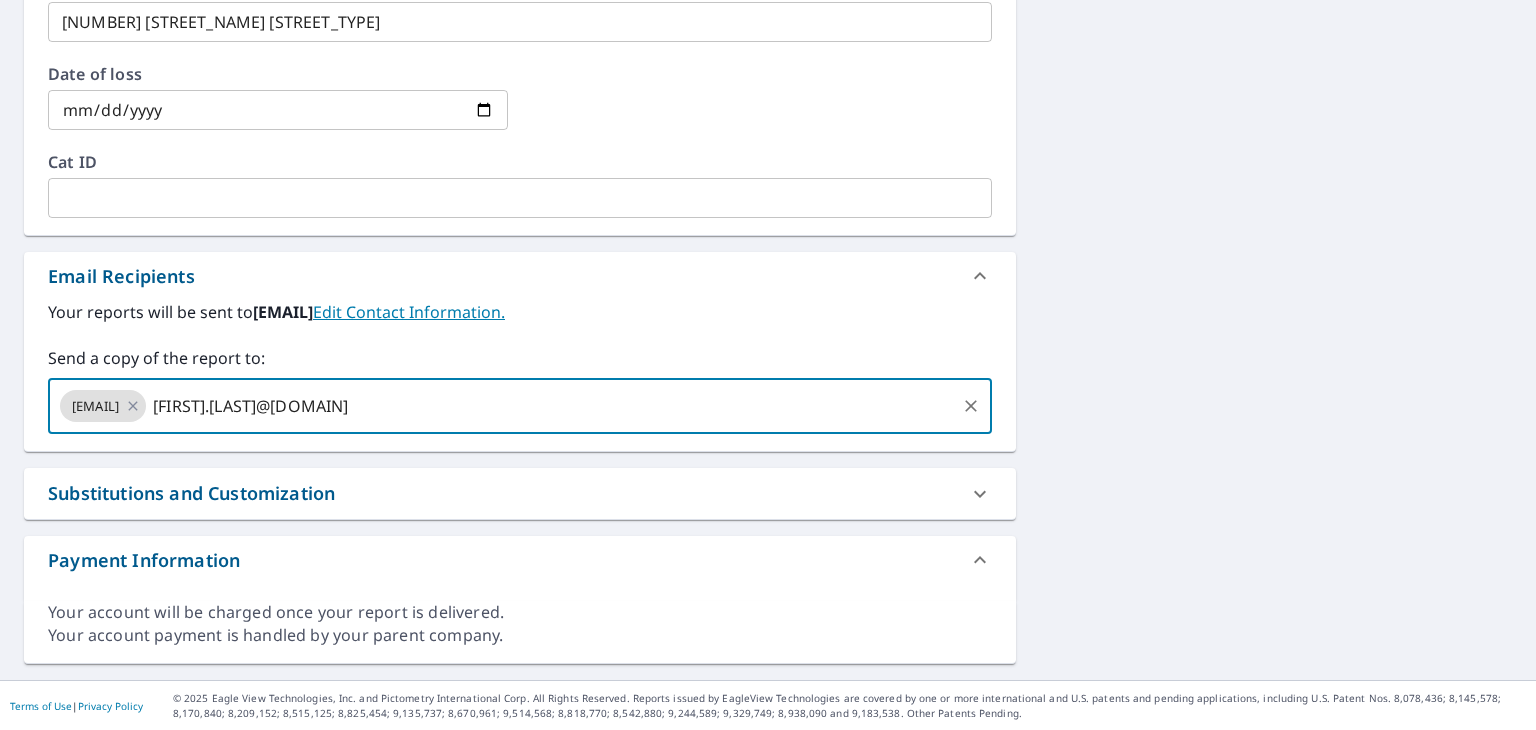 type on "MICHAEL.MEDLIN@SRSBUILDINGPRODUCTS.COM" 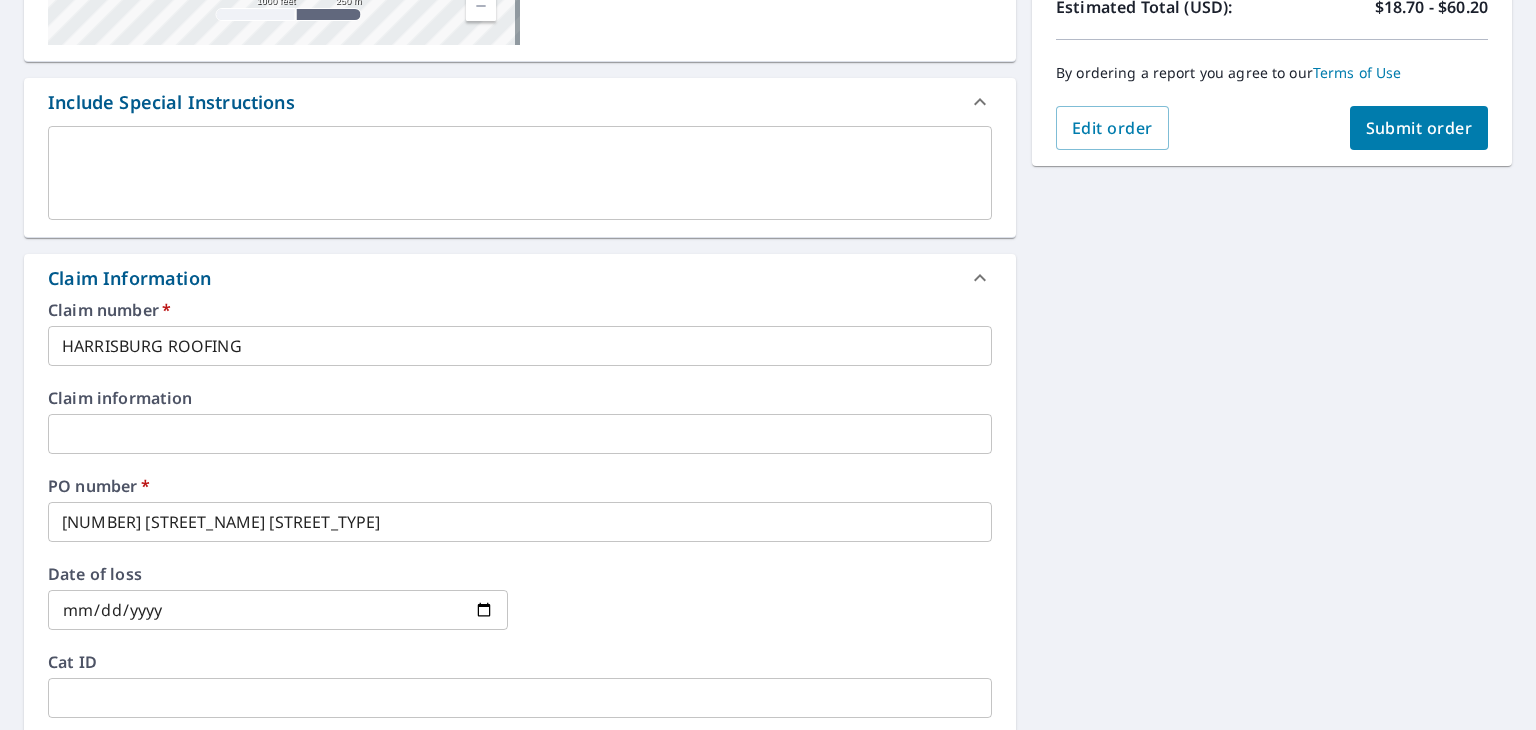 scroll, scrollTop: 172, scrollLeft: 0, axis: vertical 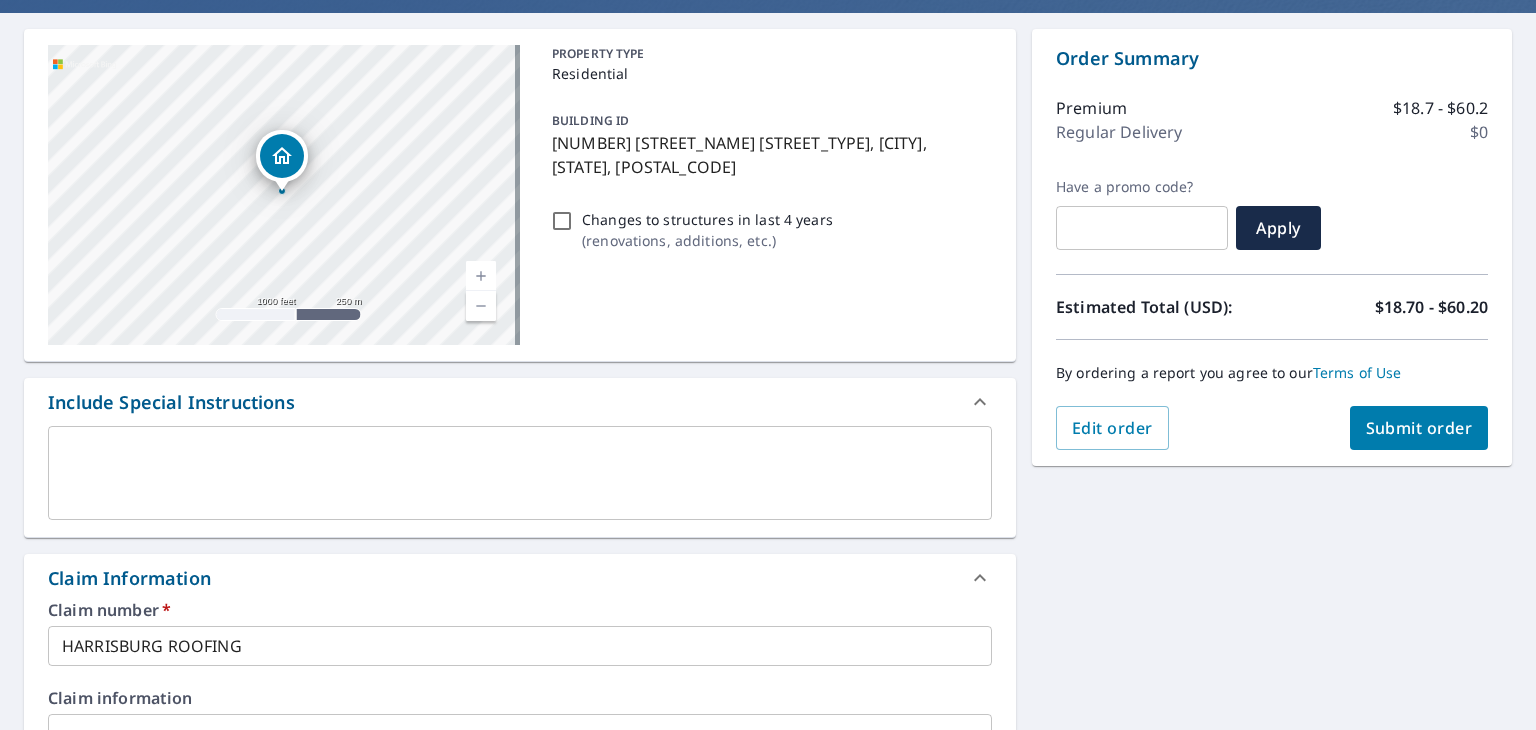 click on "Submit order" at bounding box center (1419, 428) 